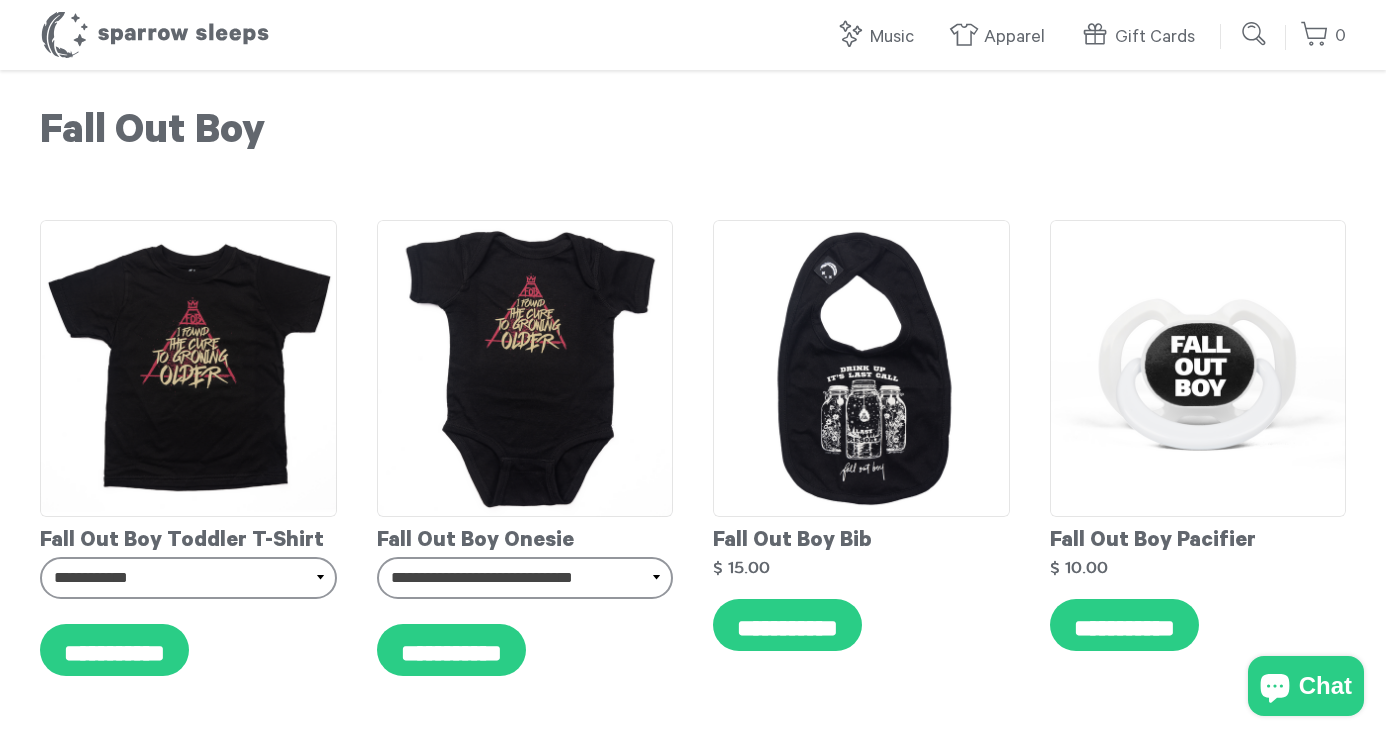 scroll, scrollTop: 0, scrollLeft: 0, axis: both 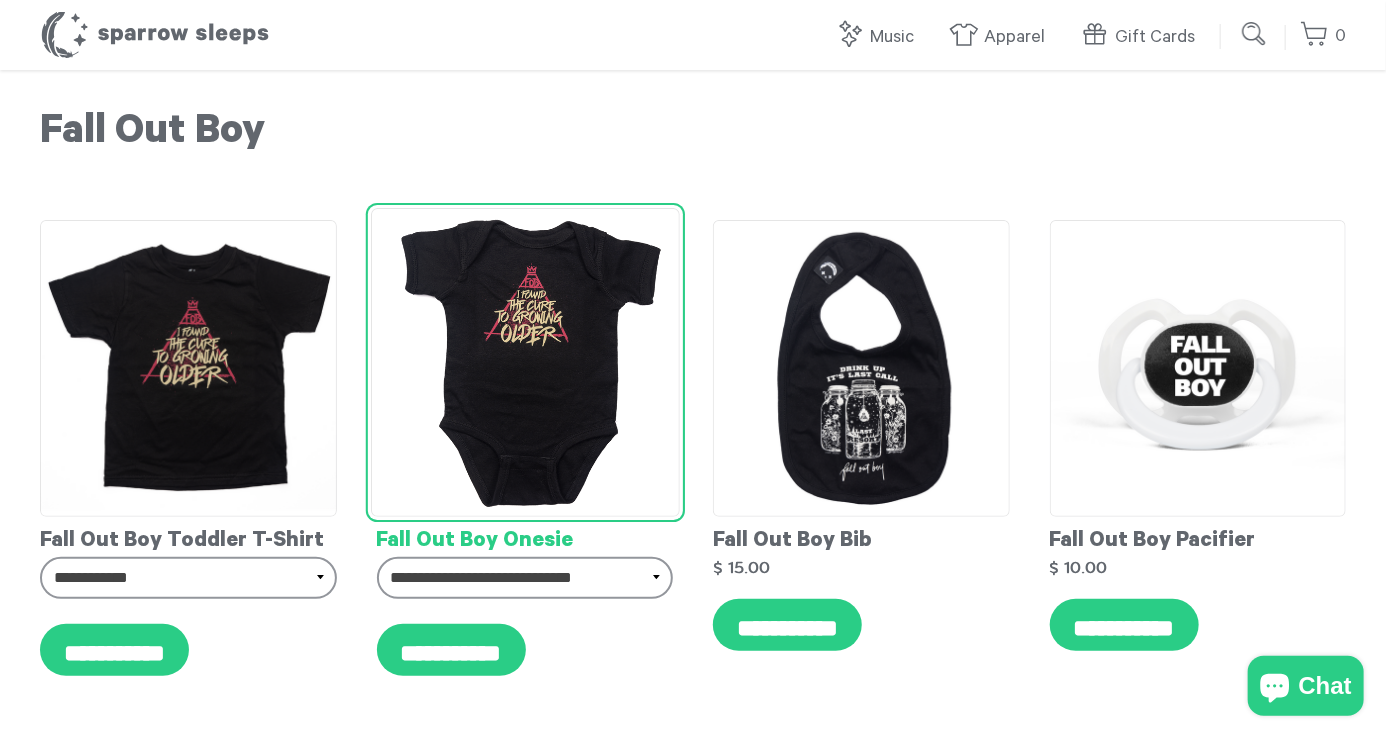 click at bounding box center [525, 362] 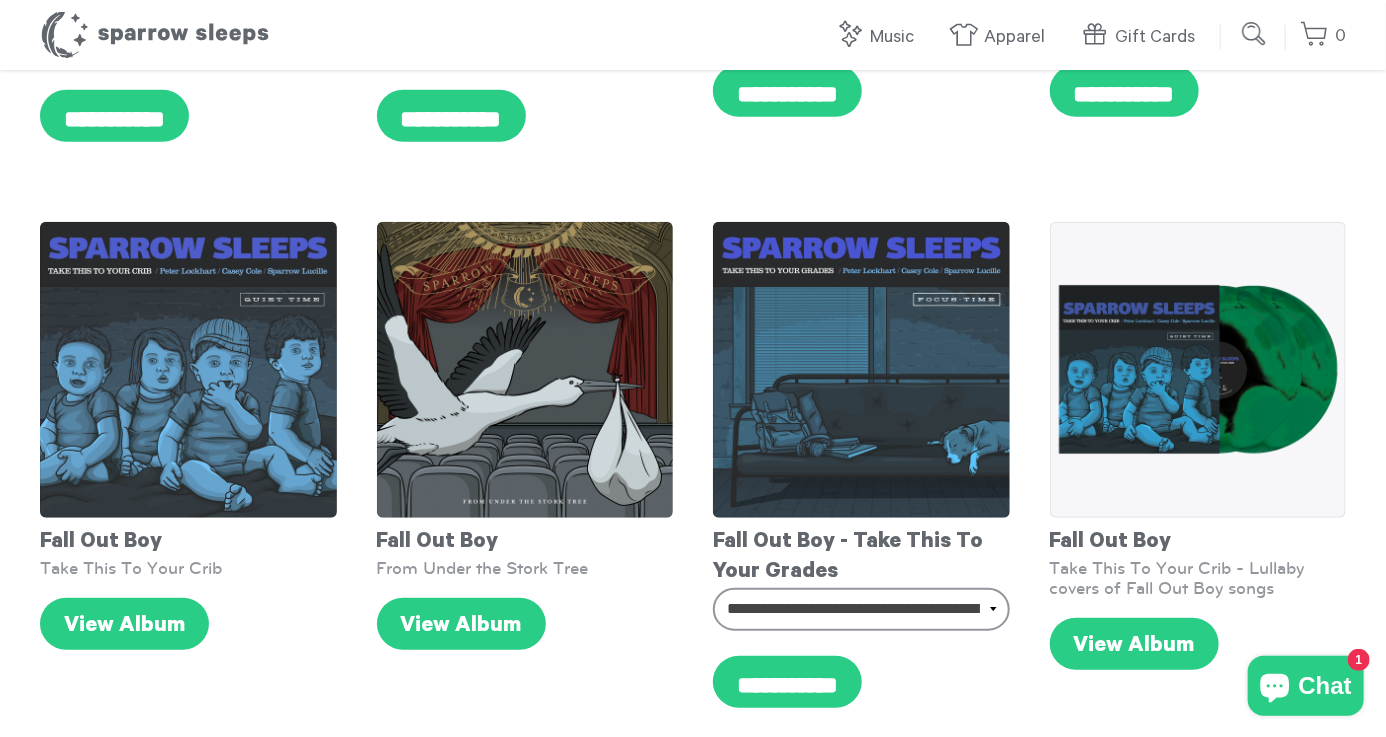 scroll, scrollTop: 535, scrollLeft: 0, axis: vertical 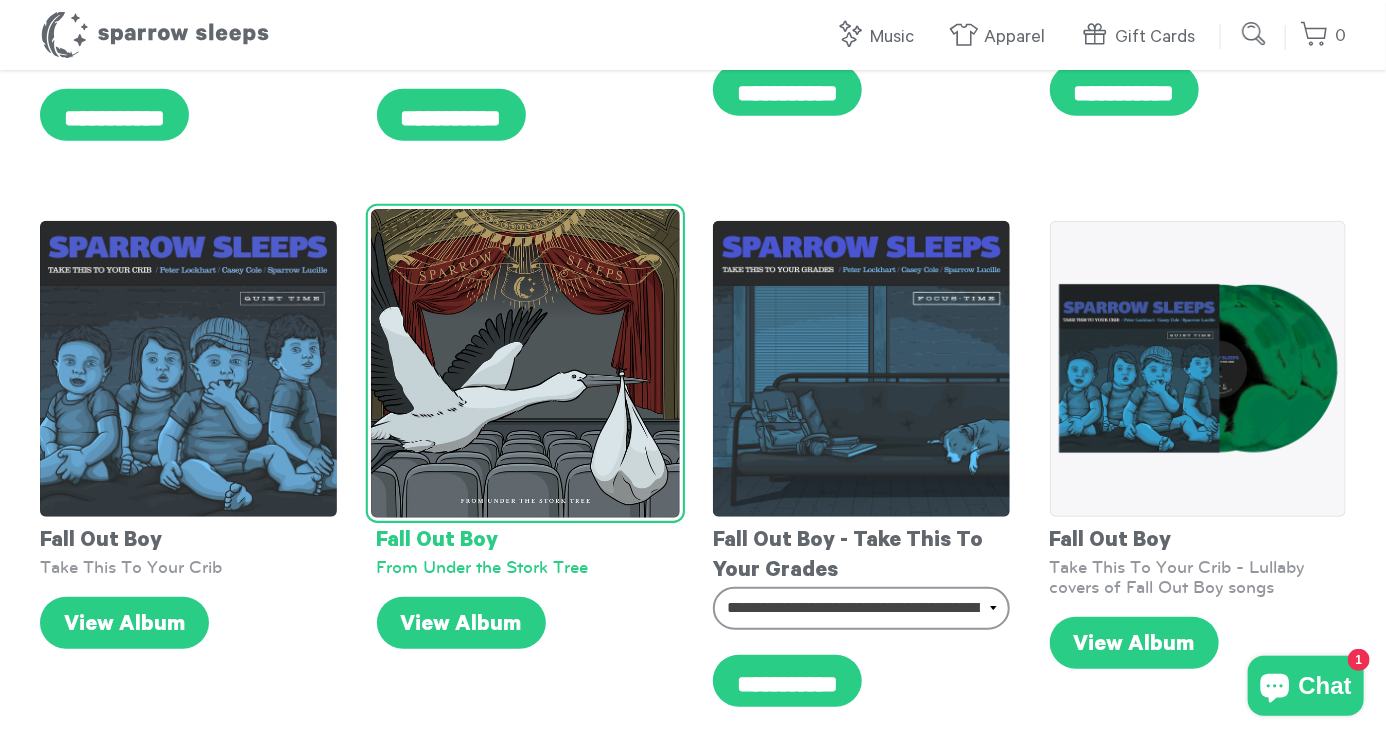 click at bounding box center [525, 363] 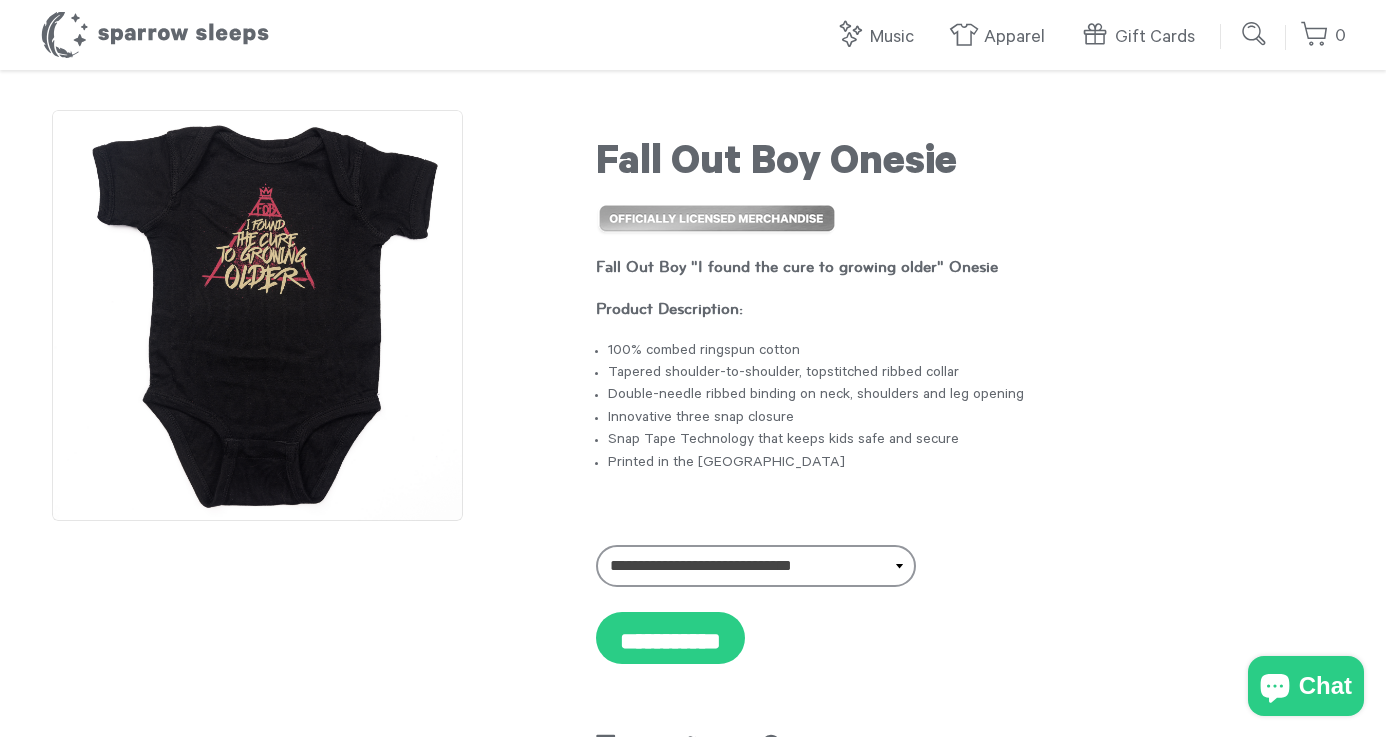 scroll, scrollTop: 0, scrollLeft: 0, axis: both 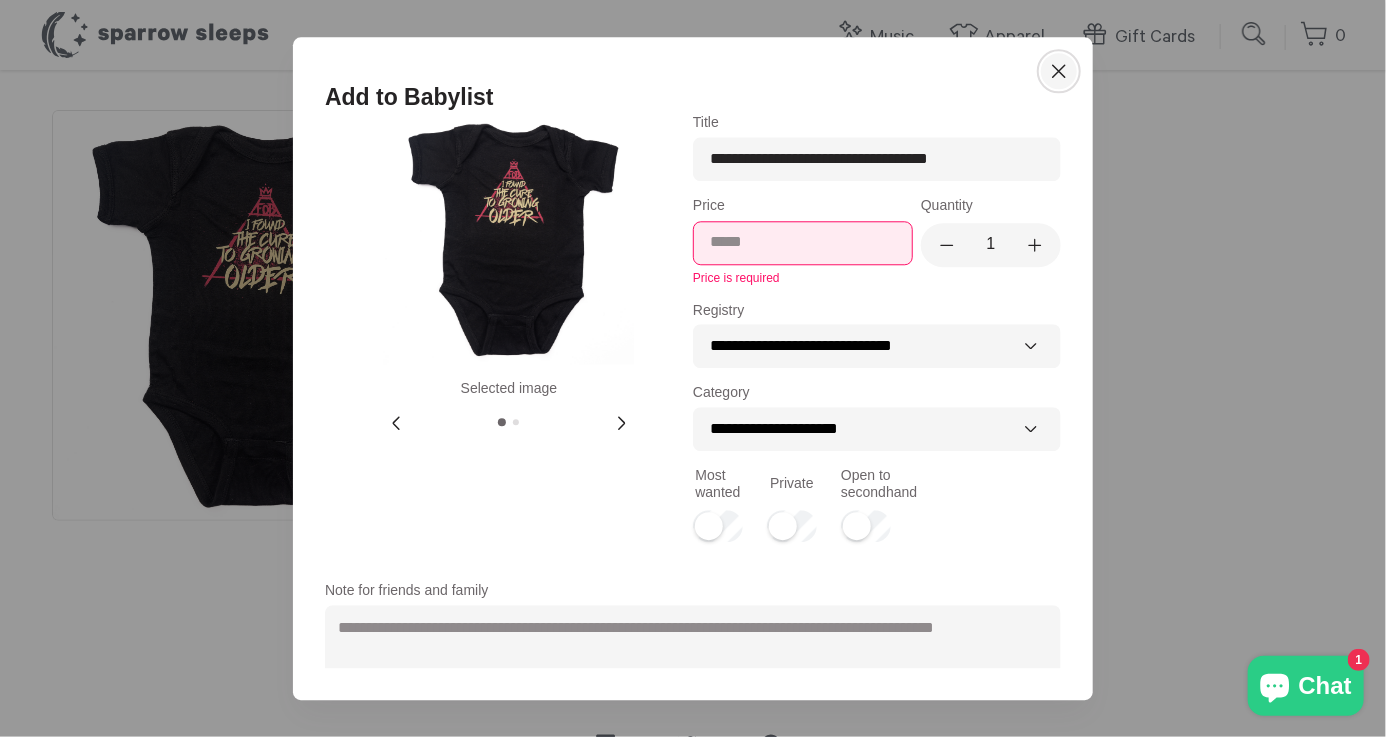 click on "Close Icon" 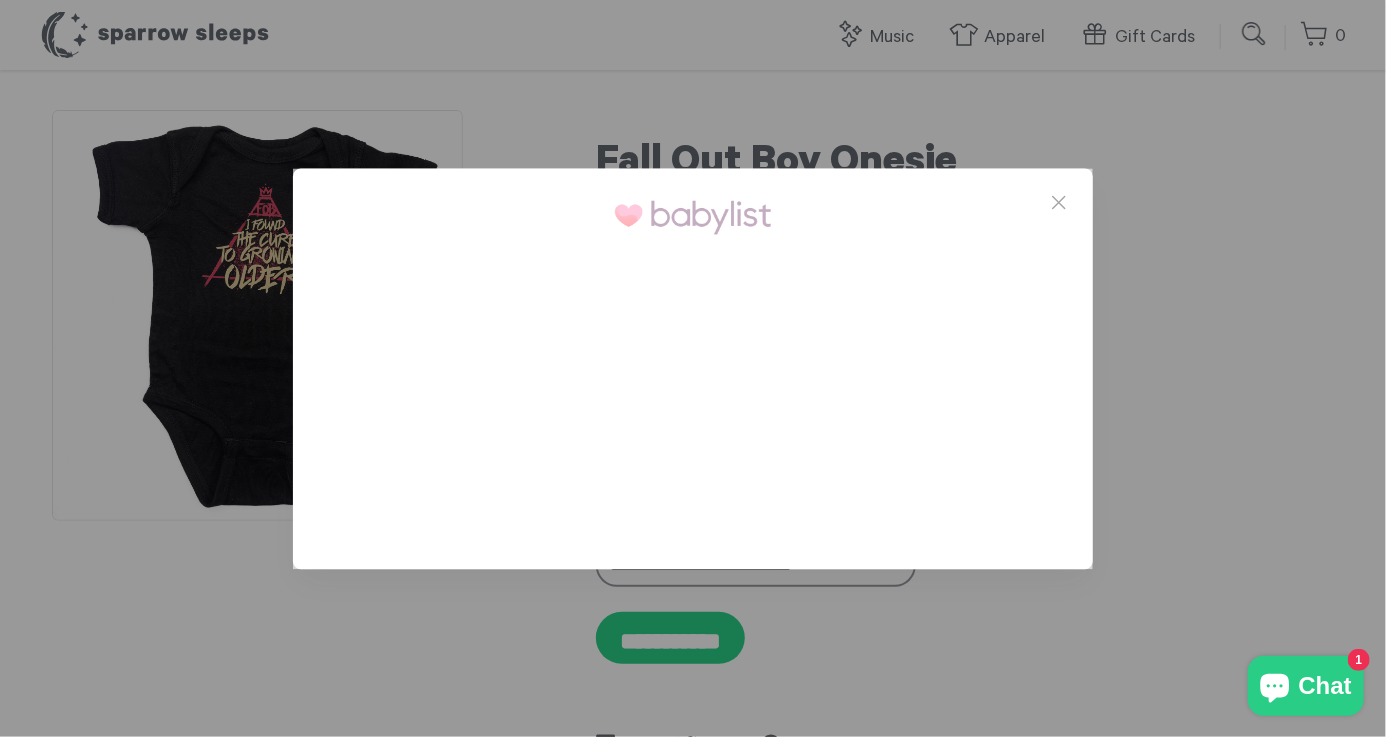 scroll, scrollTop: 0, scrollLeft: 0, axis: both 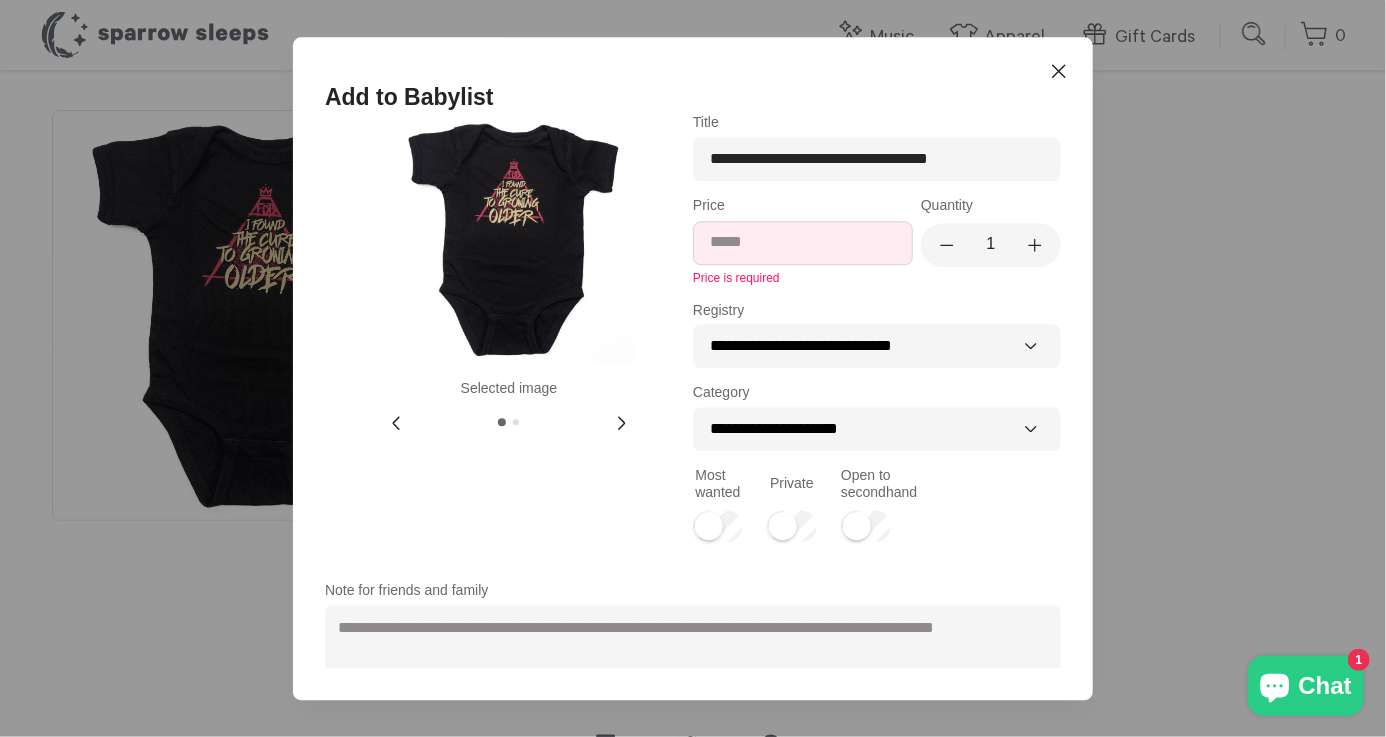 click on "Price" at bounding box center (803, 242) 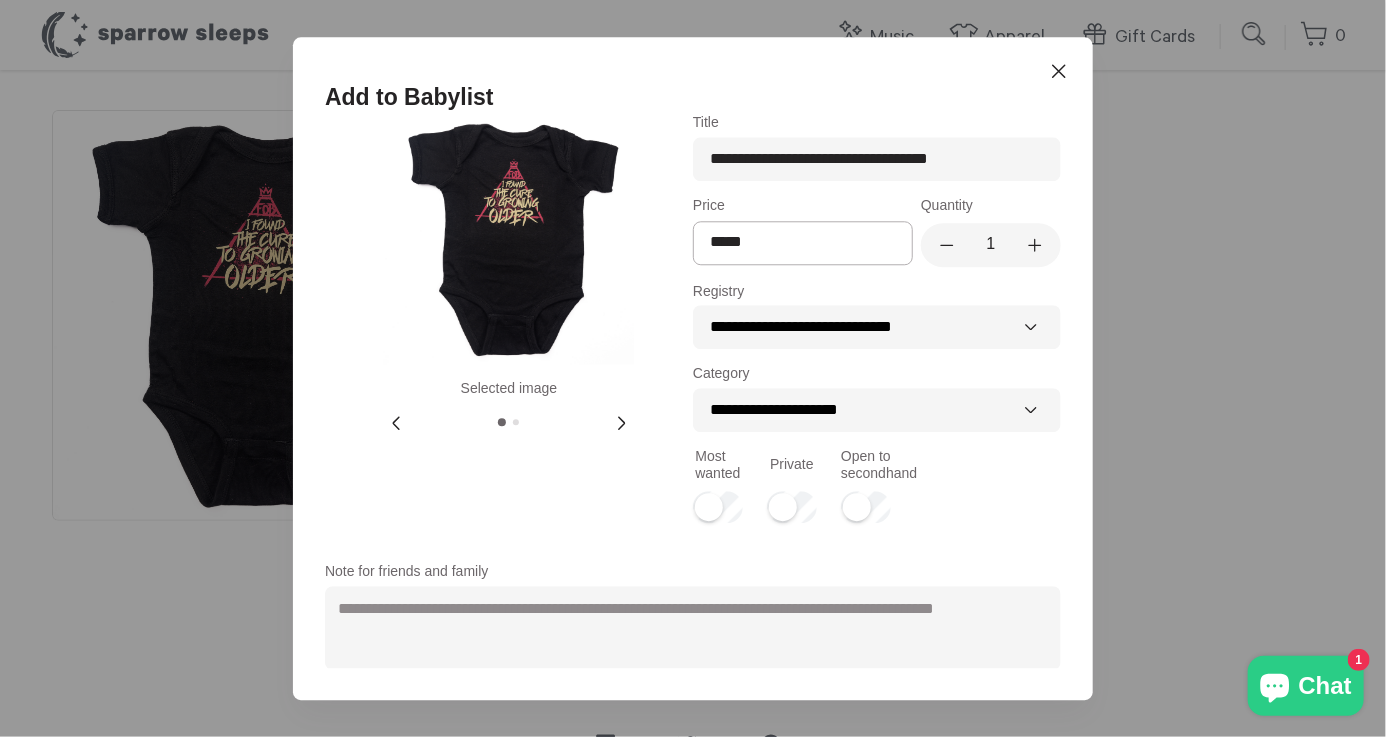 scroll, scrollTop: 79, scrollLeft: 0, axis: vertical 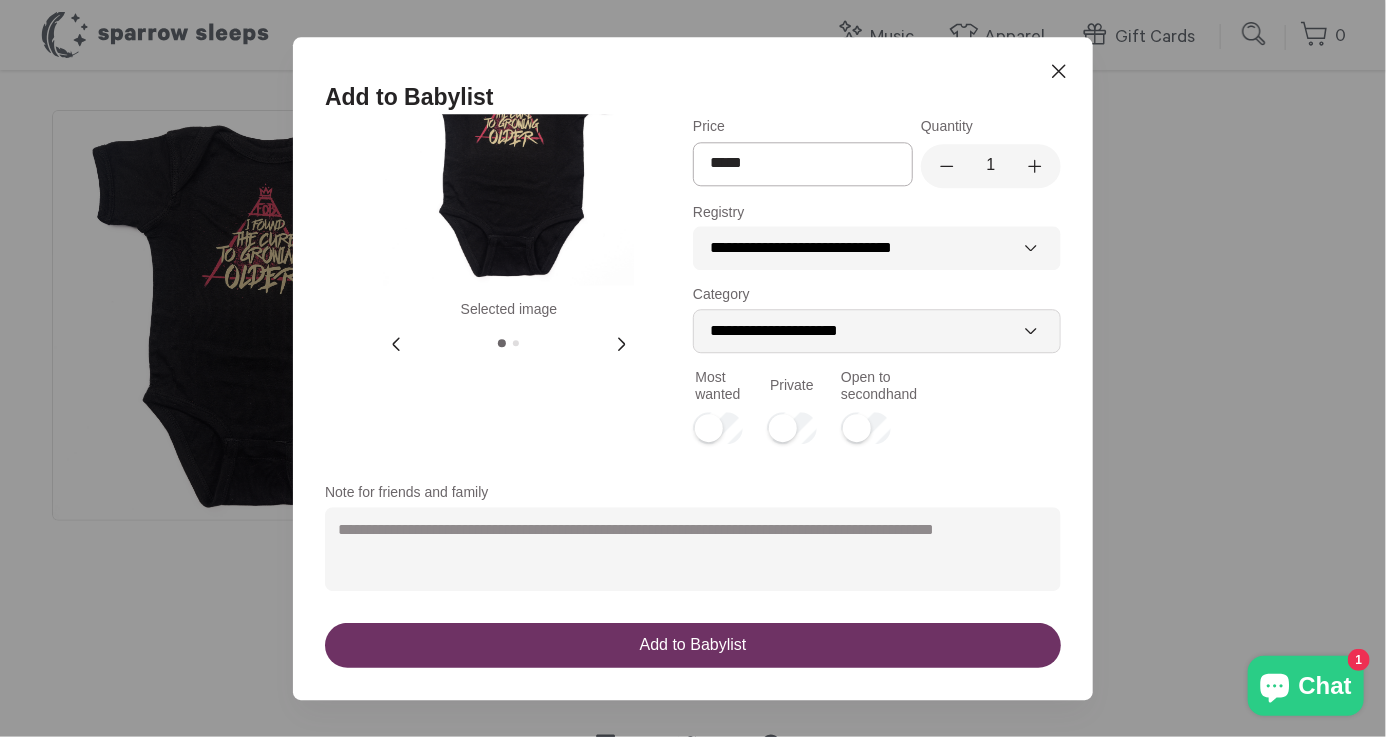 type on "*****" 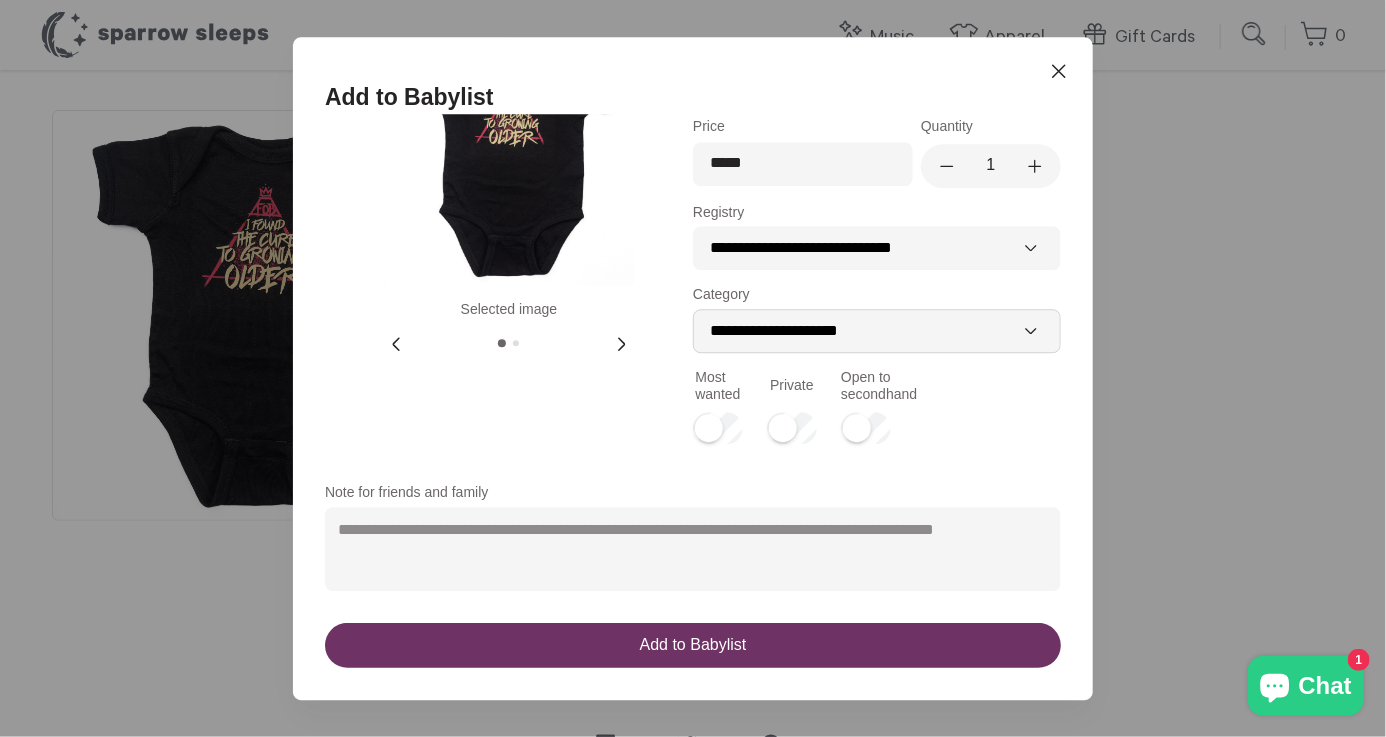 select on "**" 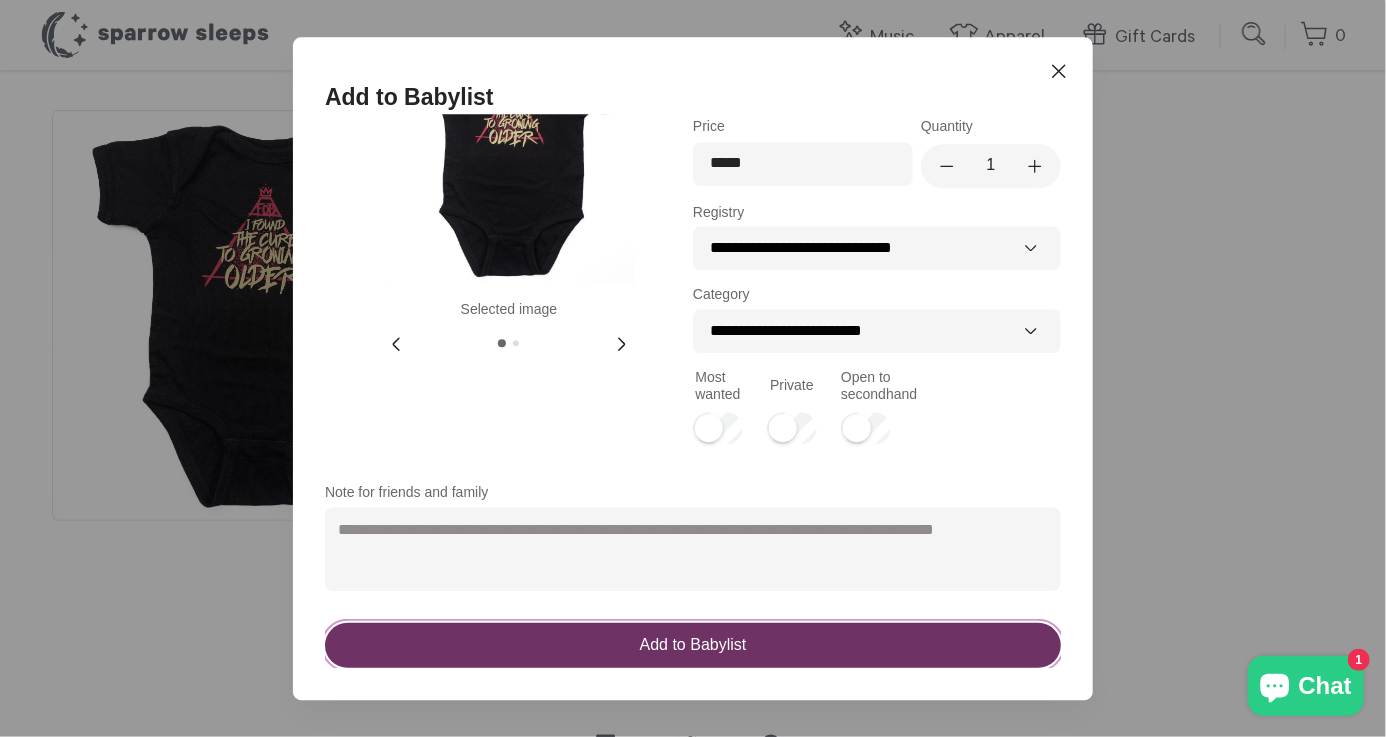 click on "Add to Babylist" at bounding box center (693, 645) 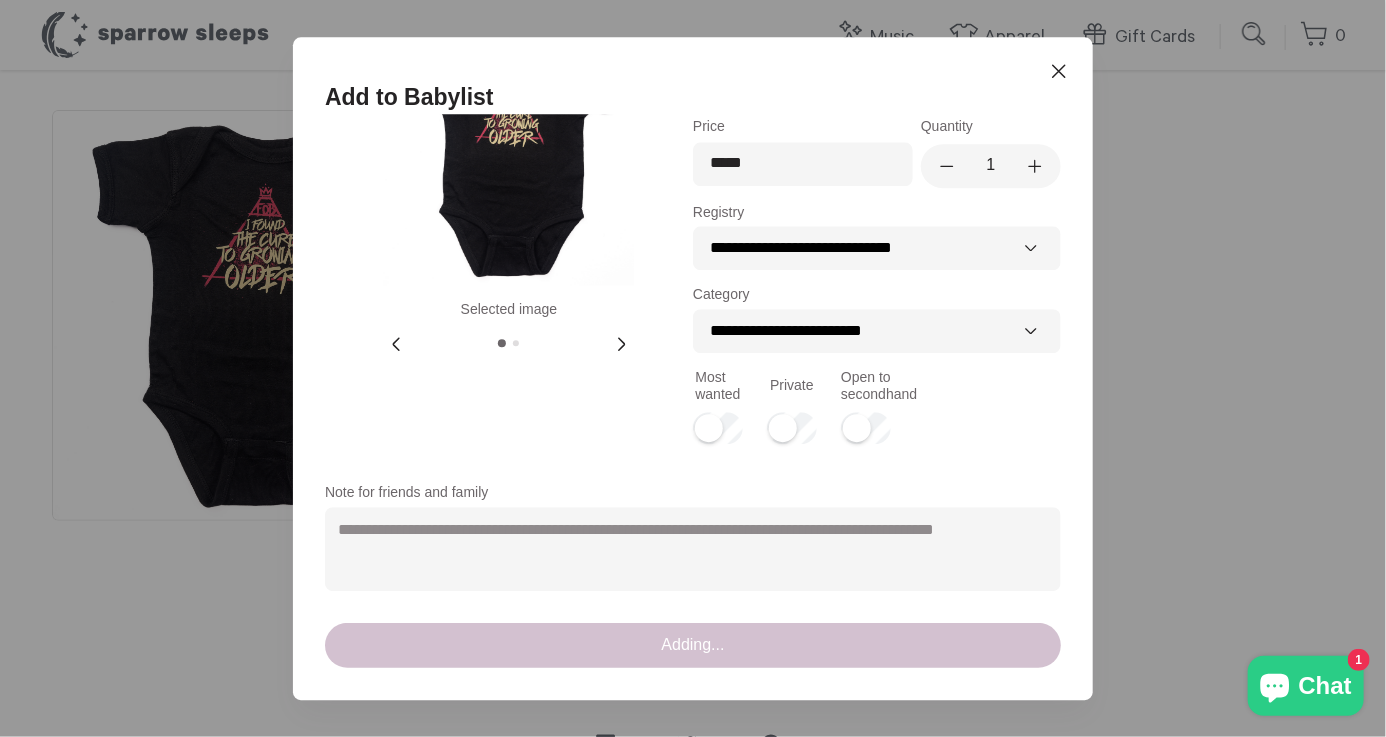 scroll, scrollTop: 0, scrollLeft: 0, axis: both 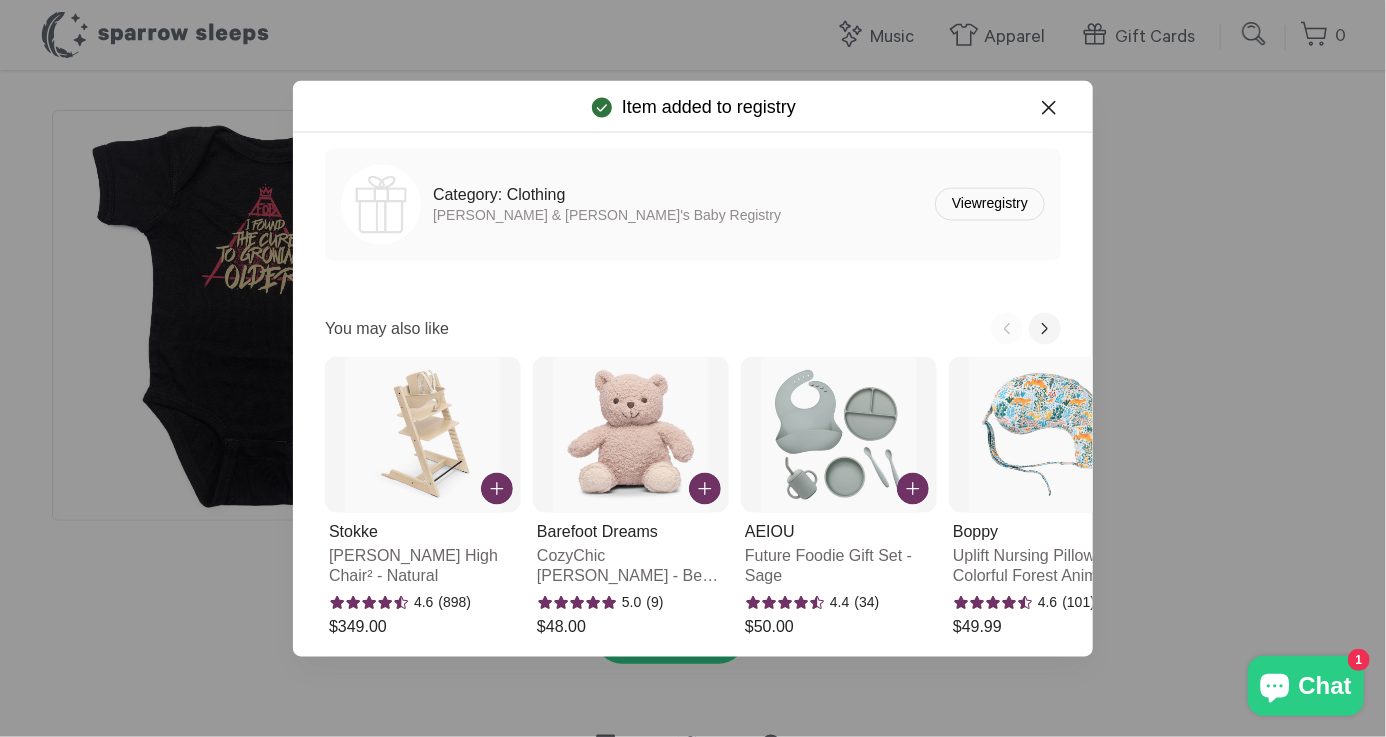 click on "Close Icon" at bounding box center (1065, 108) 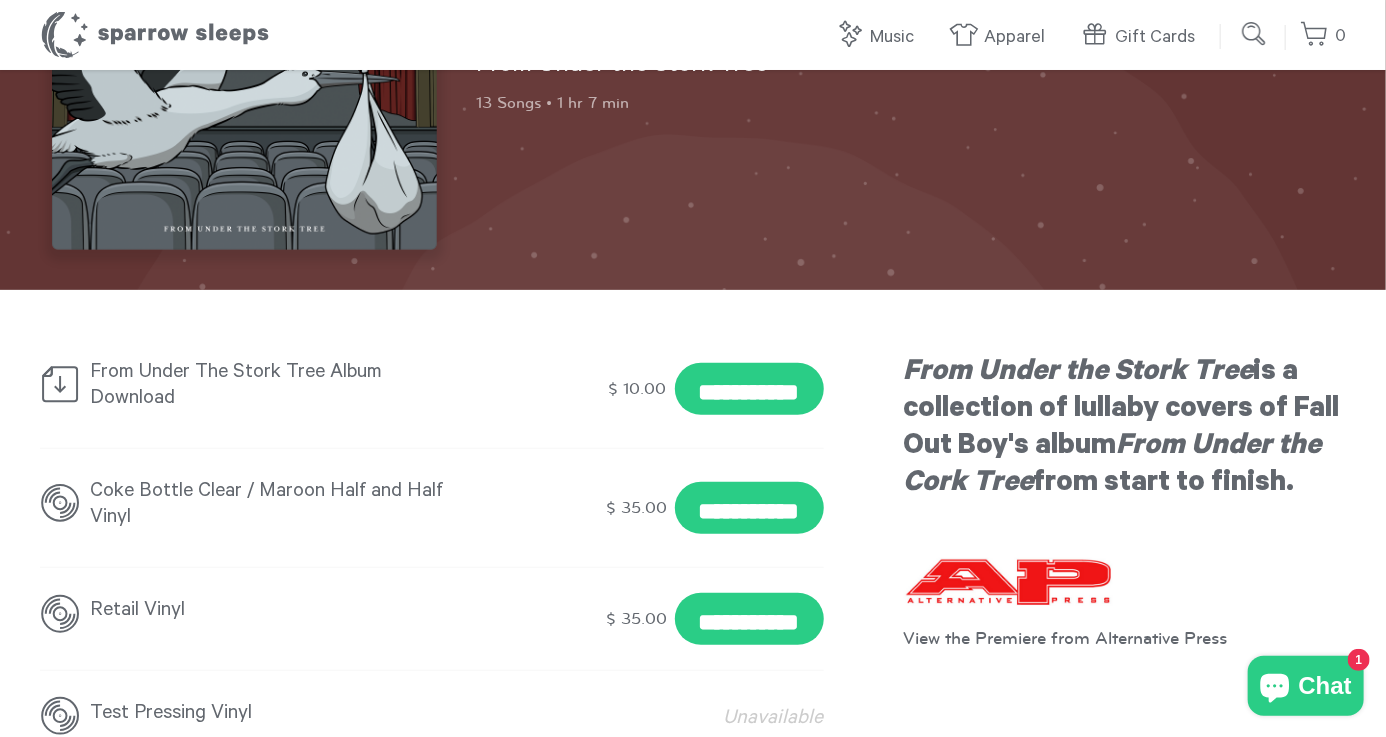 scroll, scrollTop: 255, scrollLeft: 0, axis: vertical 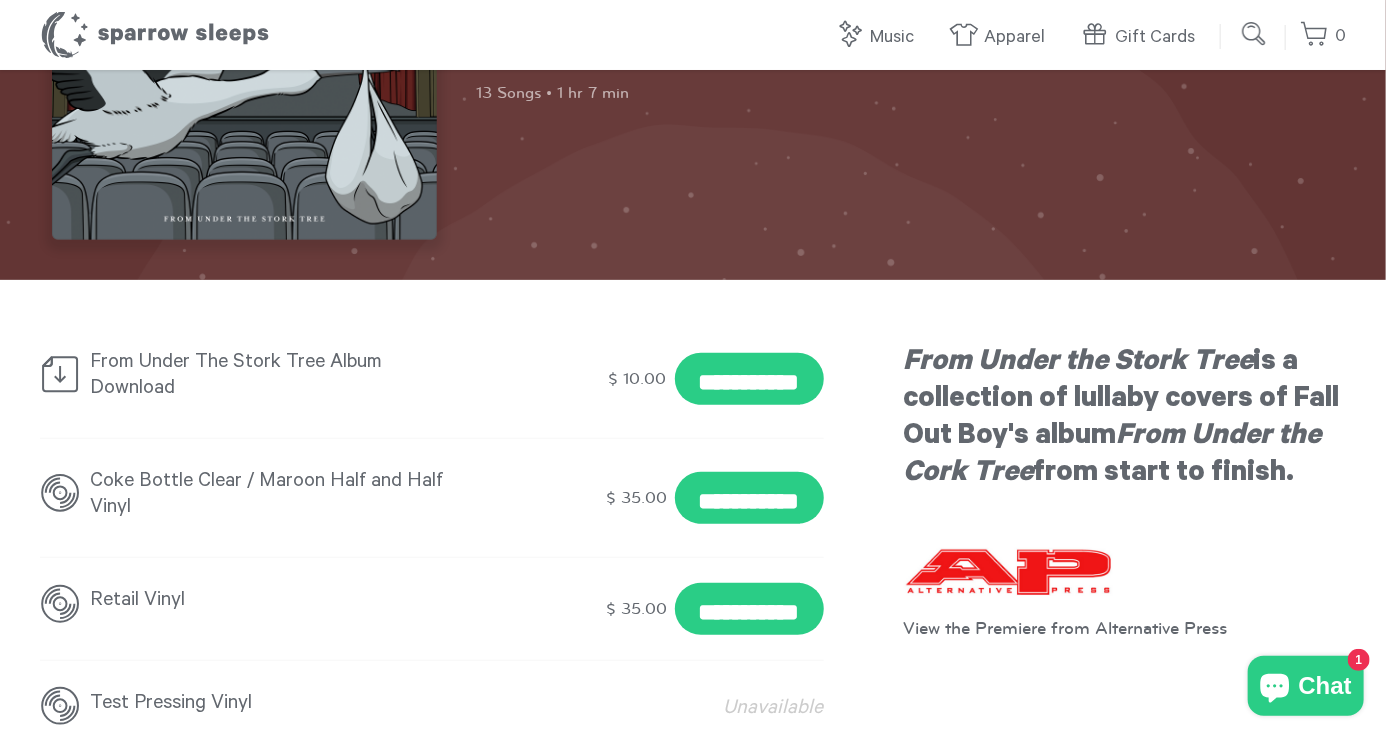 click on "Retail Vinyl" at bounding box center [242, 604] 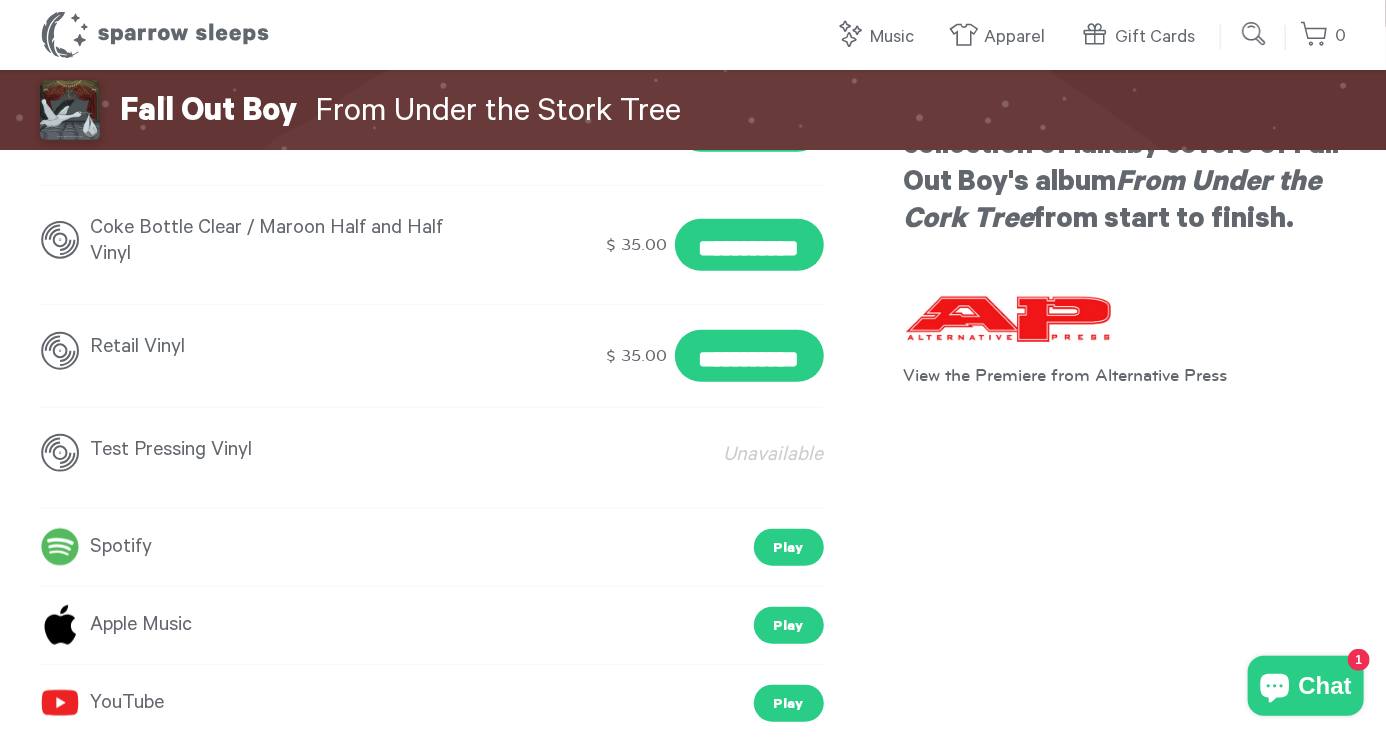 scroll, scrollTop: 509, scrollLeft: 0, axis: vertical 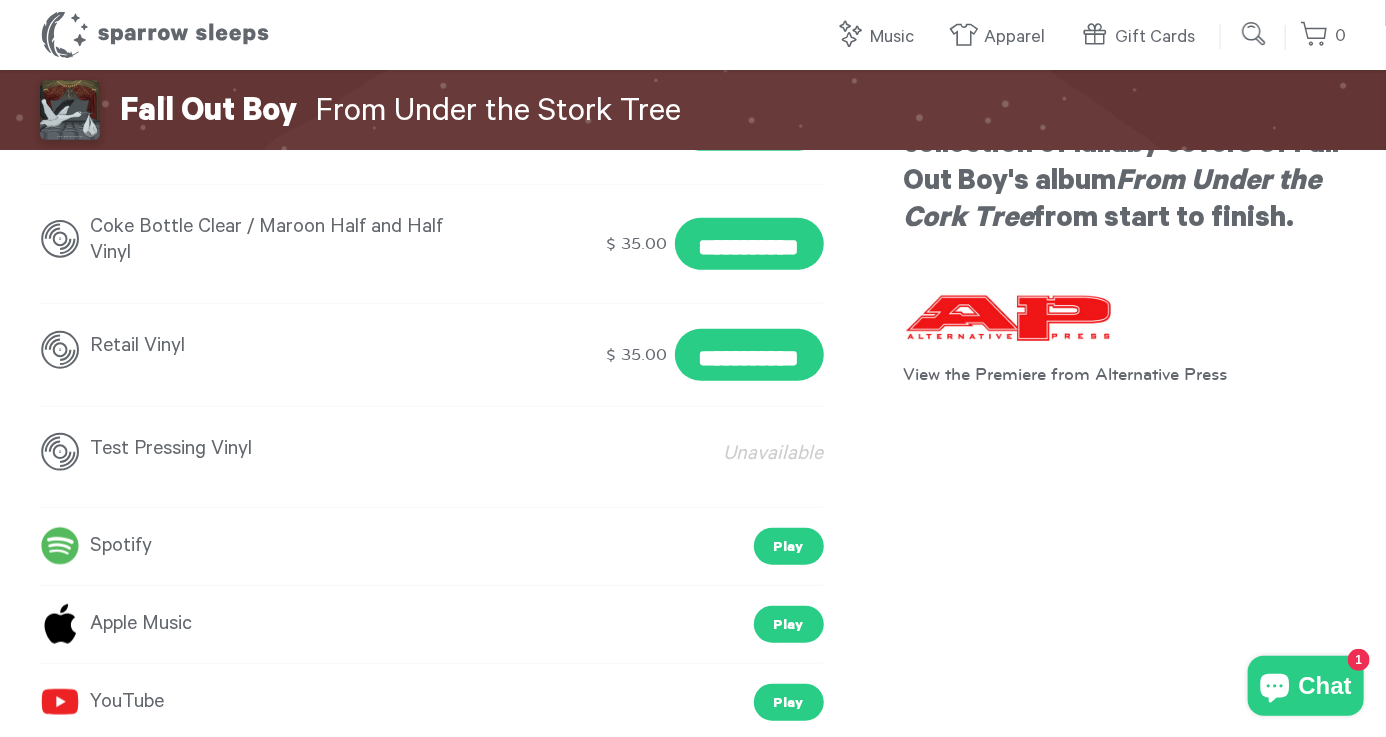 drag, startPoint x: 109, startPoint y: 214, endPoint x: 199, endPoint y: 278, distance: 110.4355 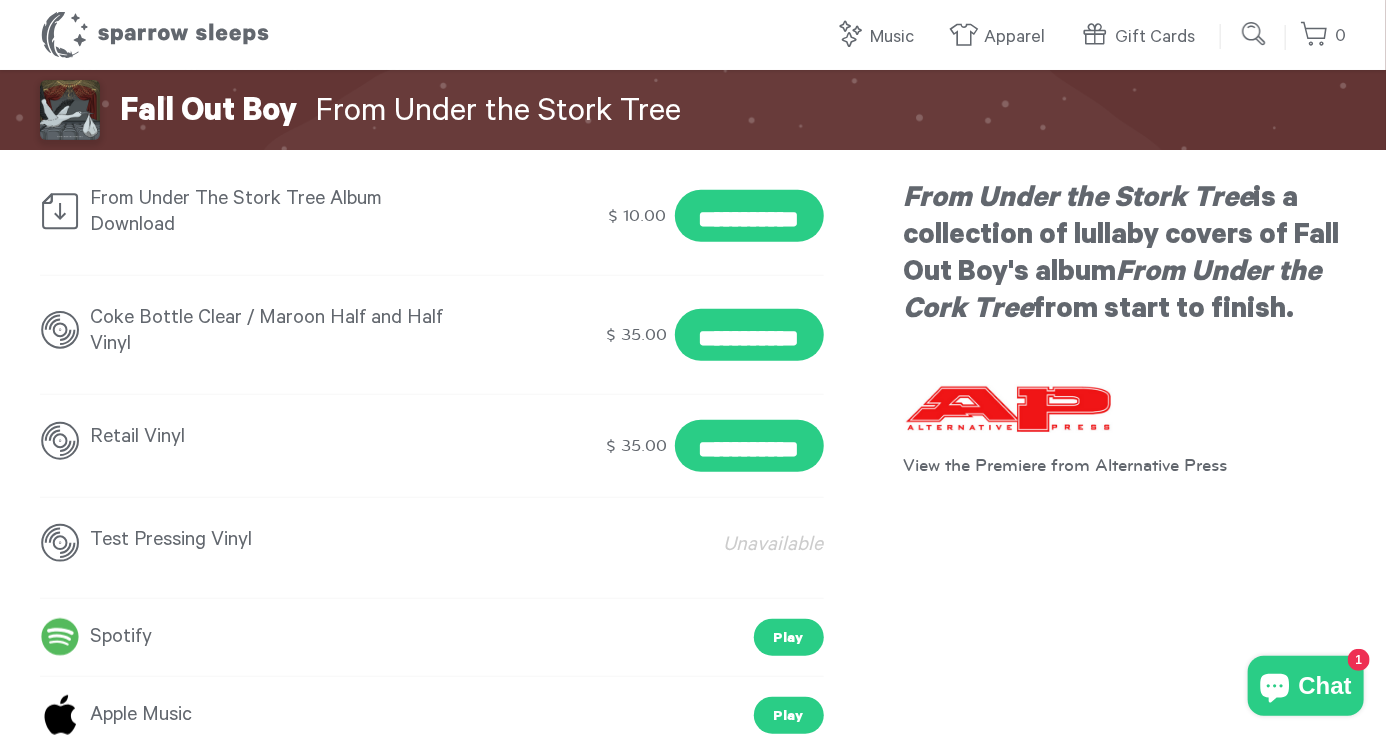 scroll, scrollTop: 414, scrollLeft: 0, axis: vertical 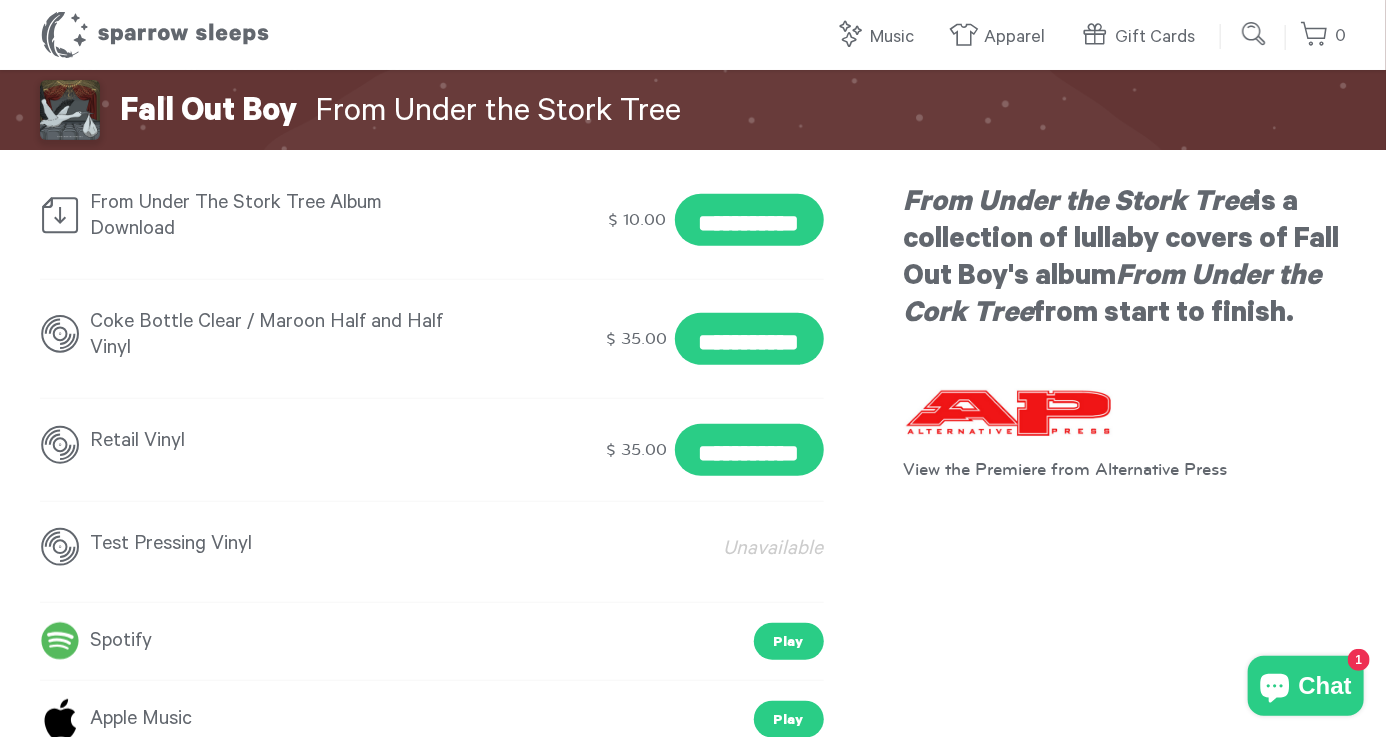 click on "Retail Vinyl" at bounding box center (242, 445) 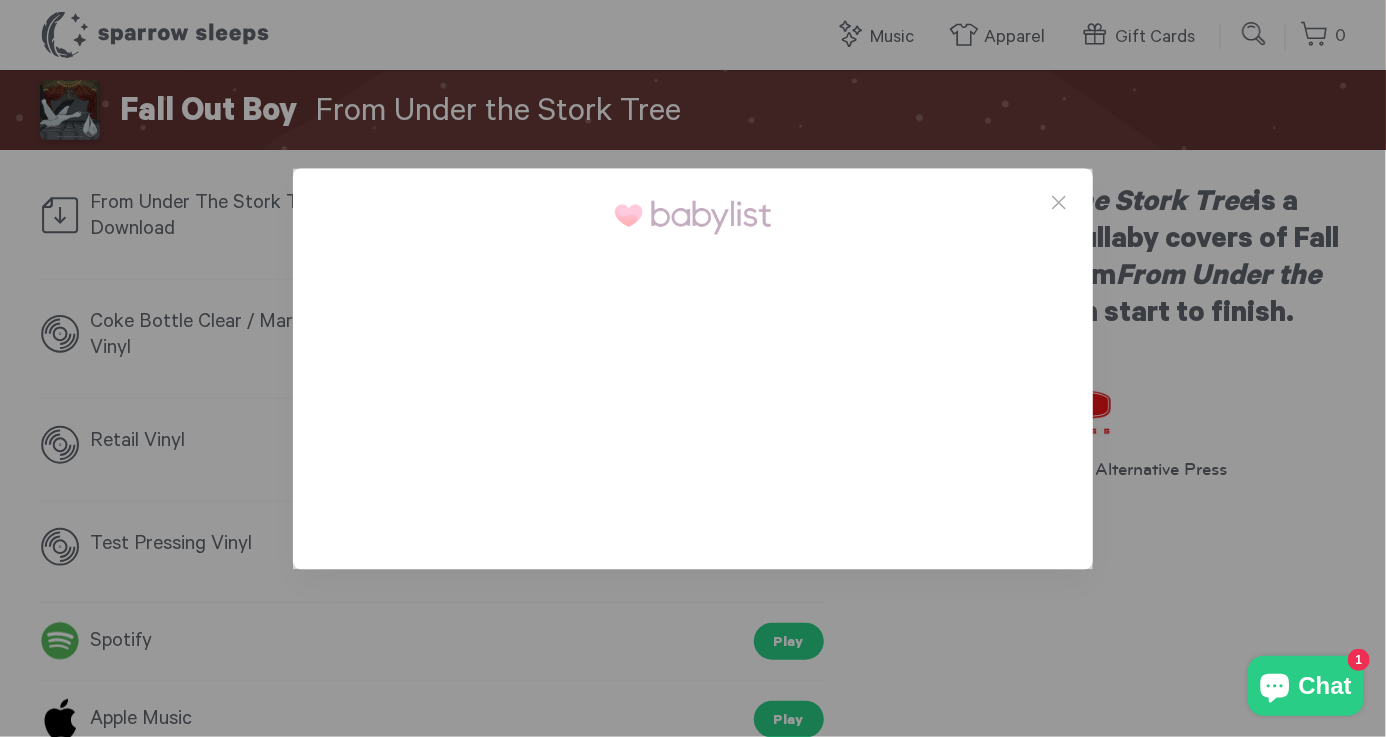 scroll, scrollTop: 0, scrollLeft: 0, axis: both 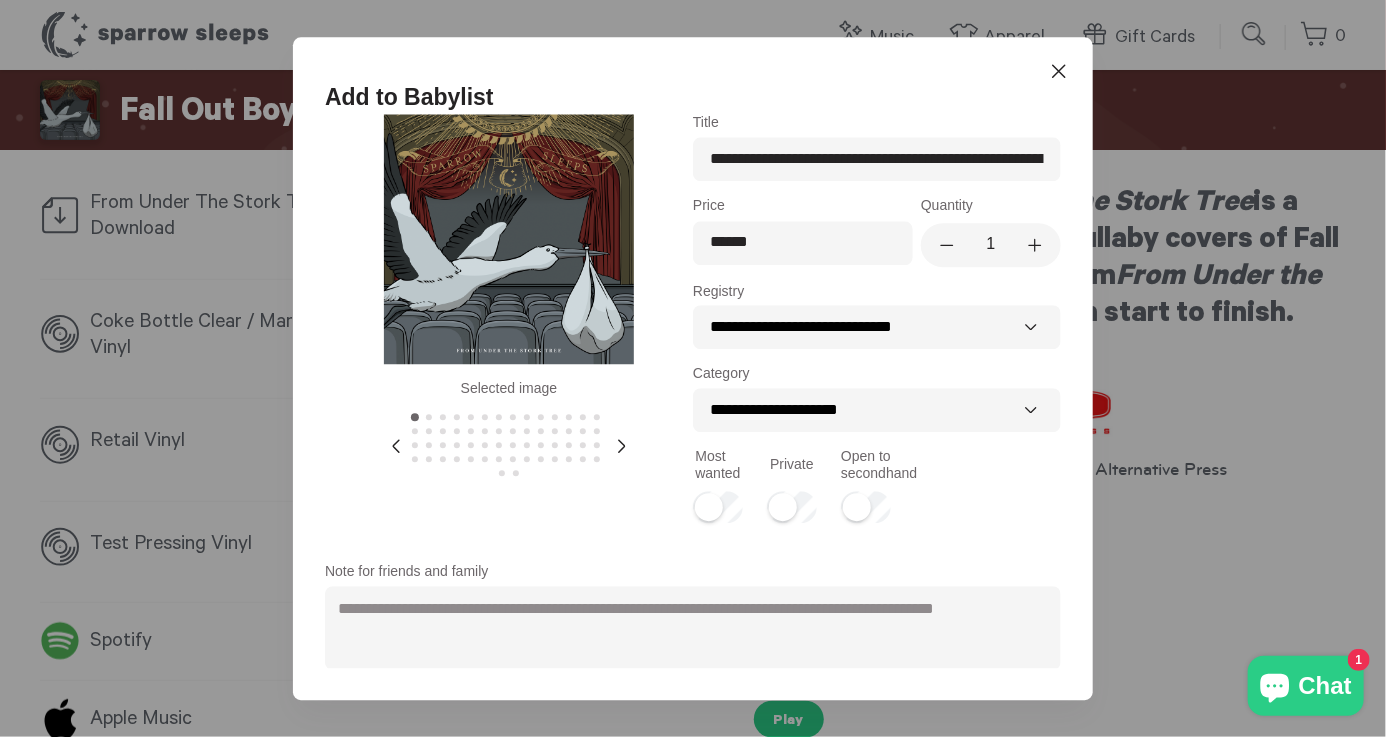 click at bounding box center [555, 417] 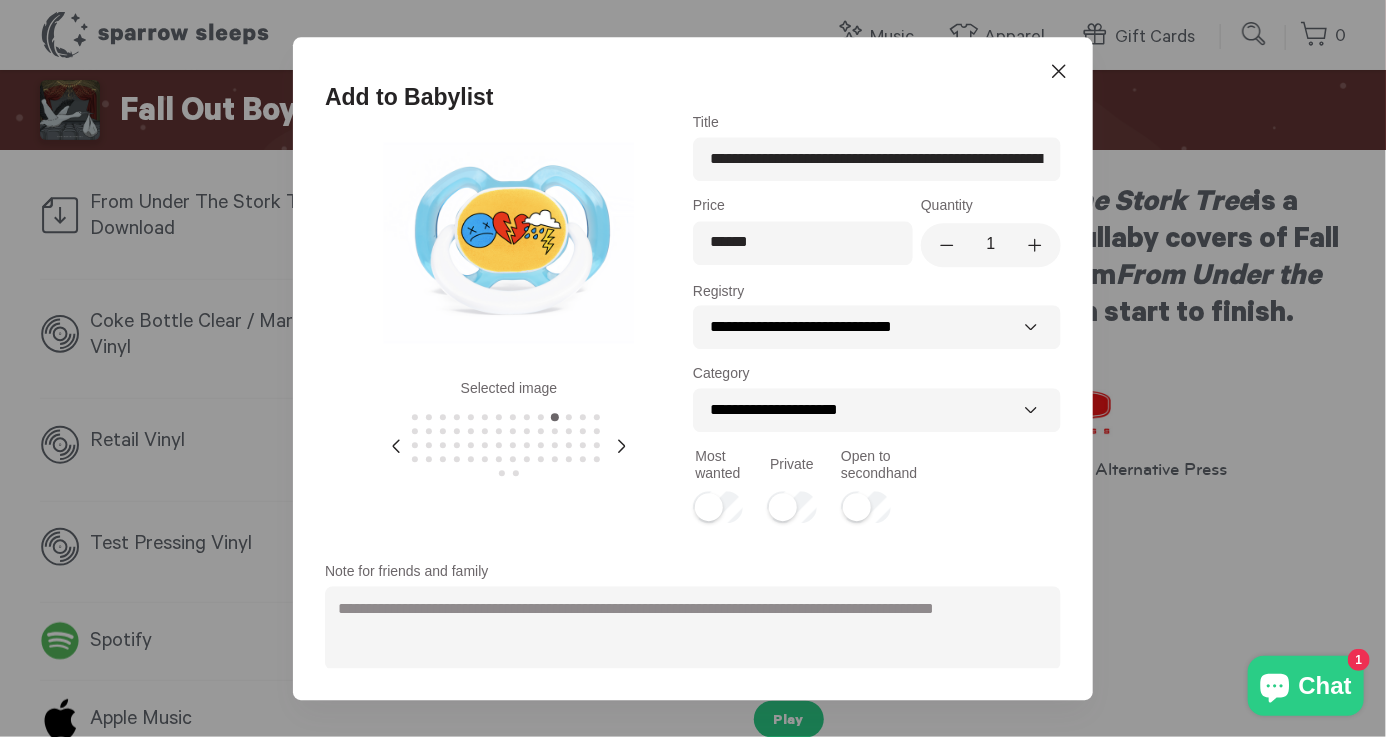 click at bounding box center [509, 448] 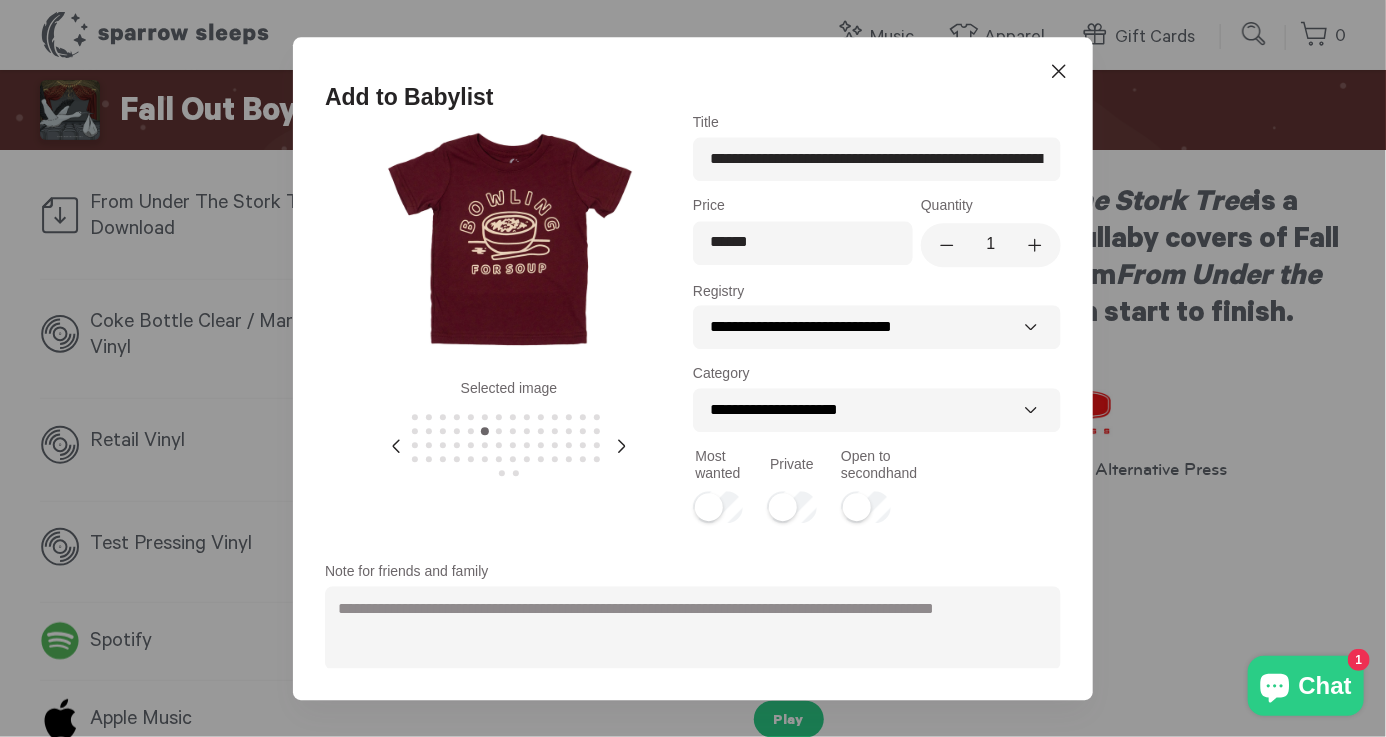 click at bounding box center (485, 417) 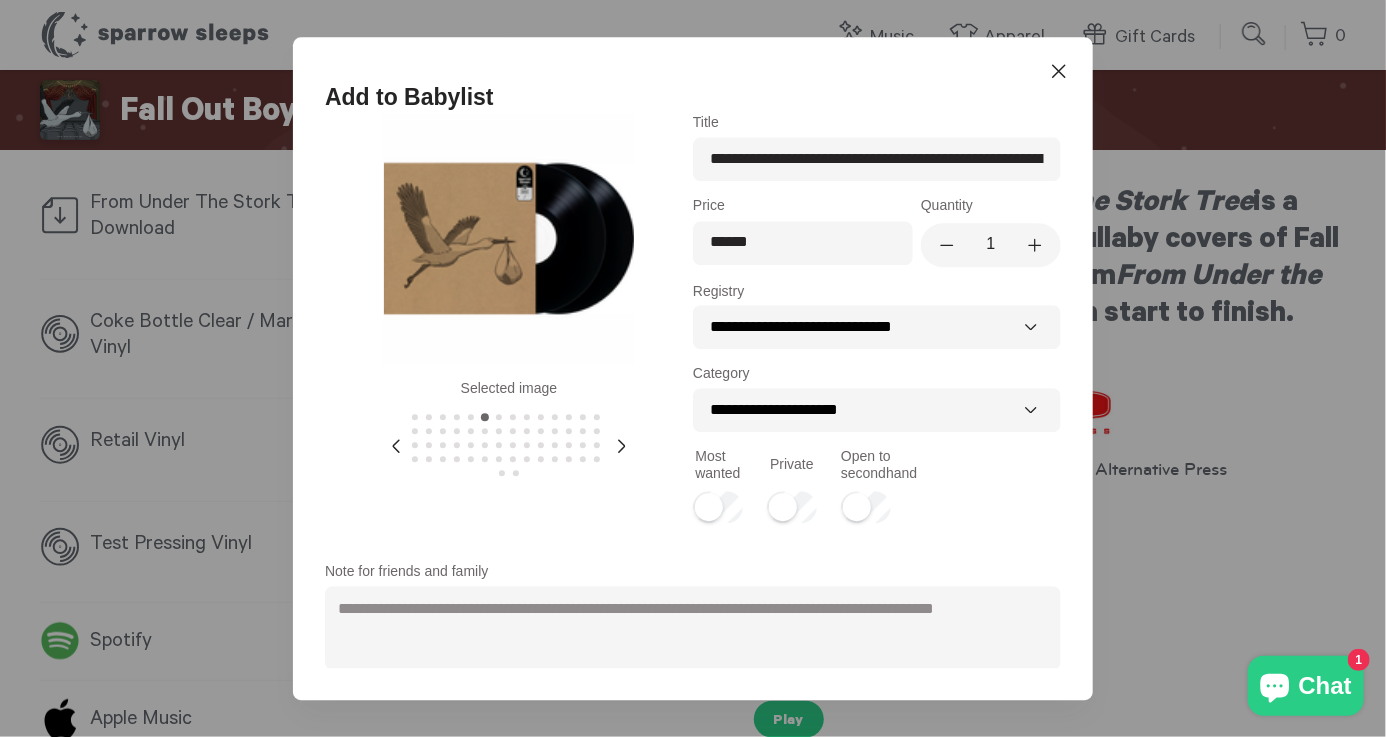 click at bounding box center (485, 431) 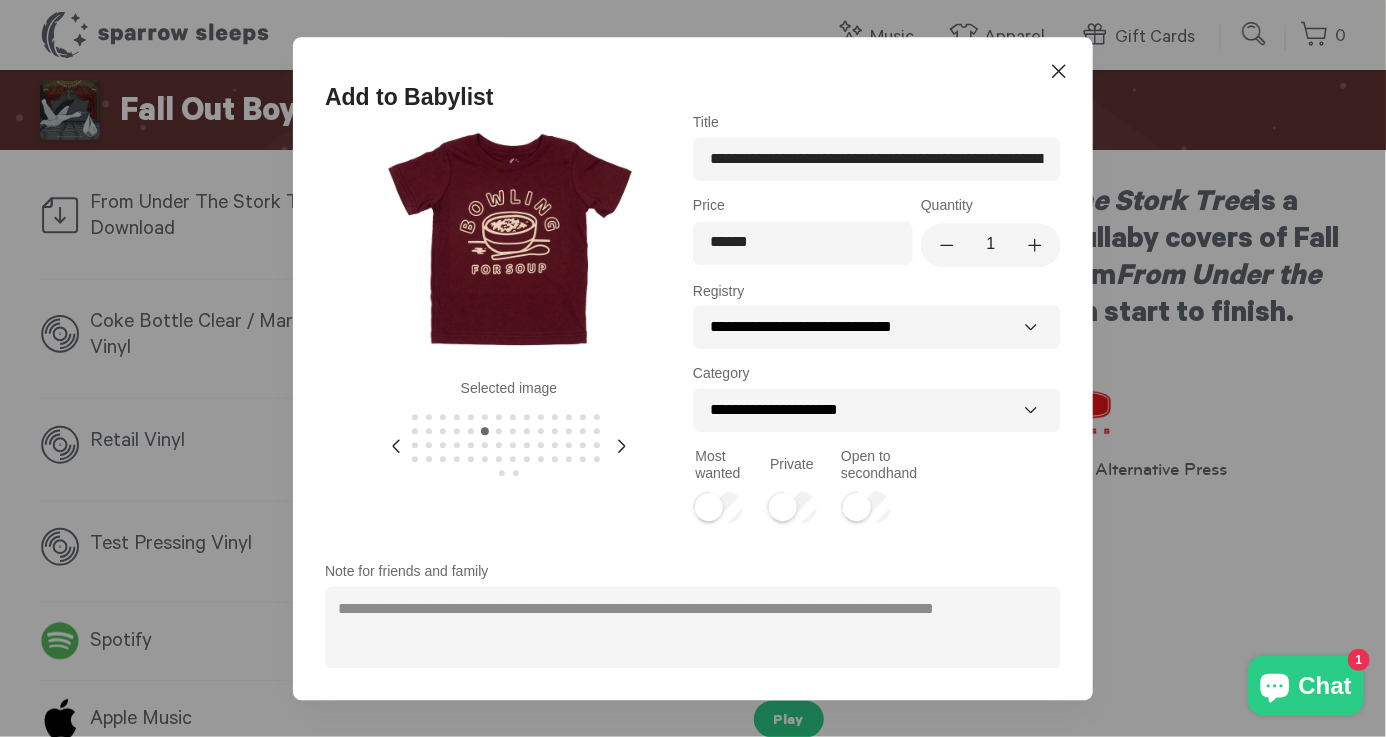 click at bounding box center [471, 431] 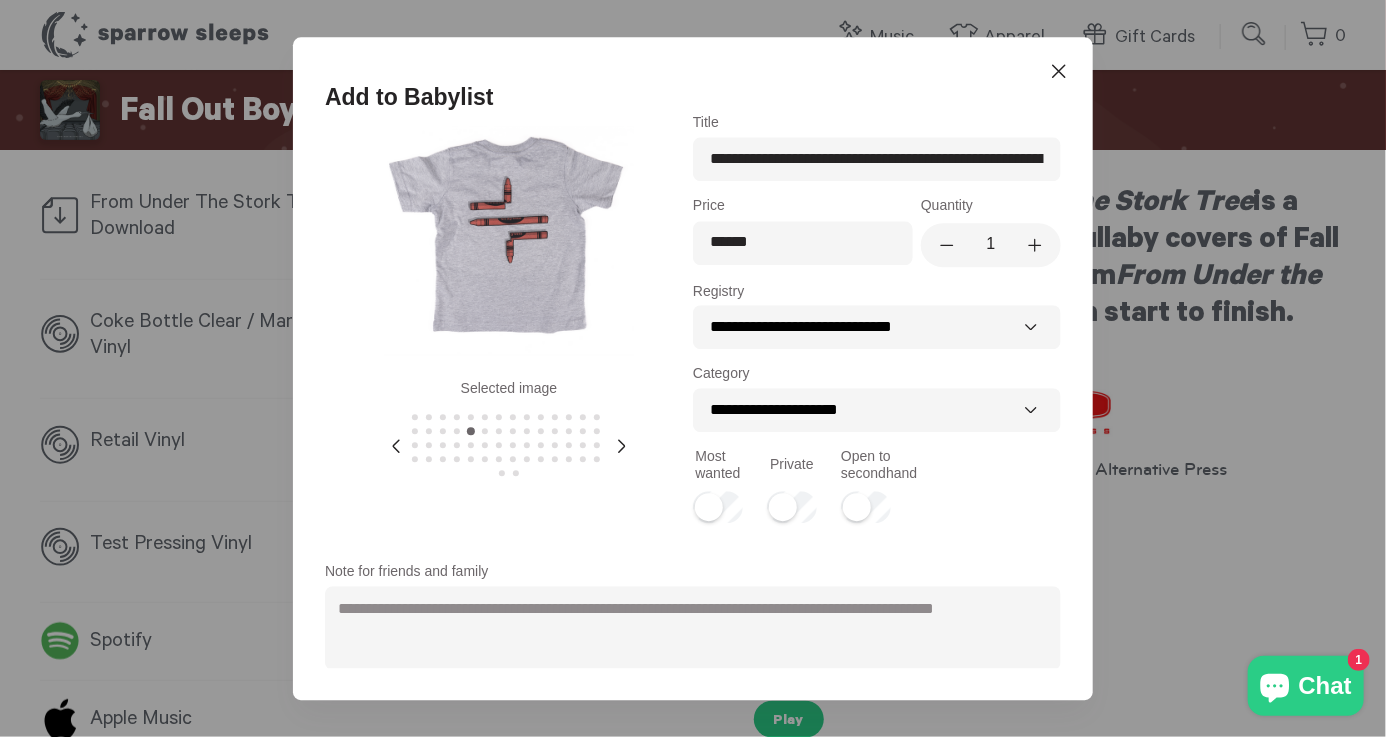 click at bounding box center (509, 448) 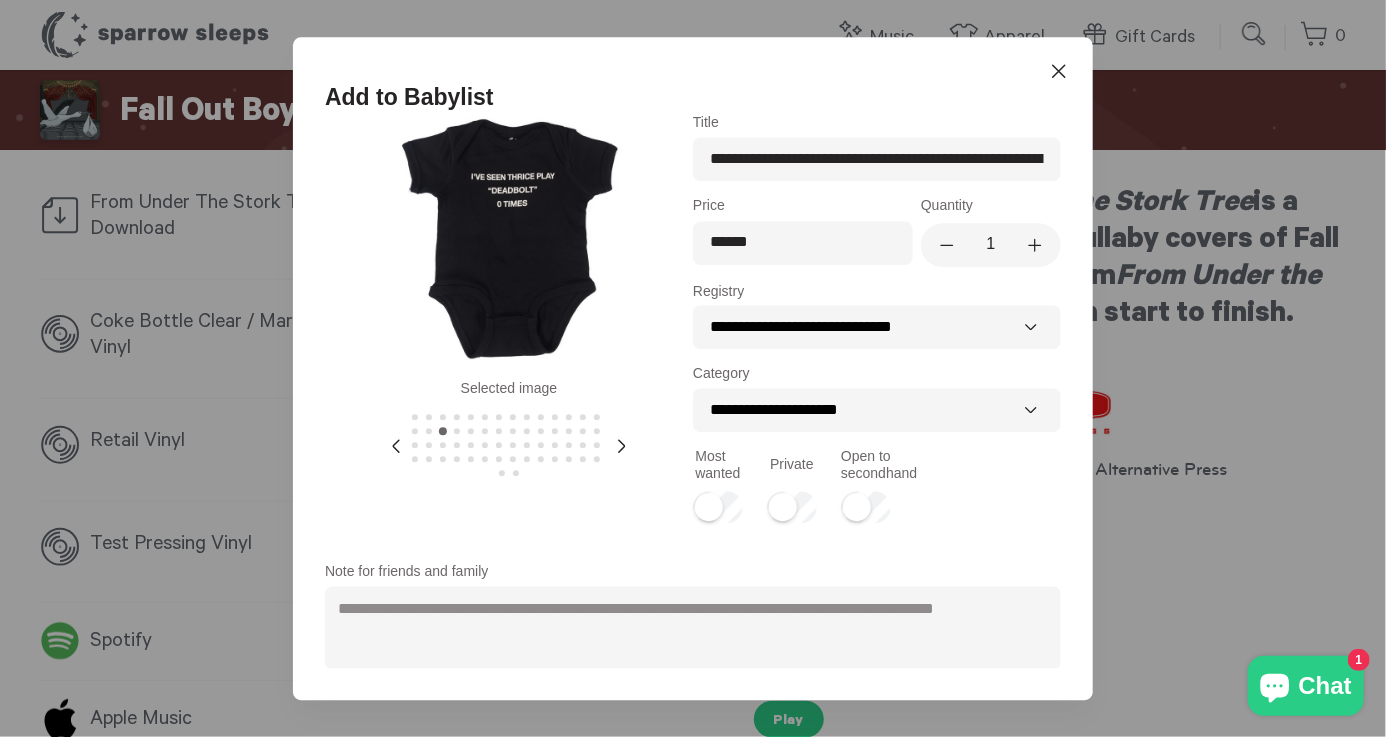 click at bounding box center (415, 417) 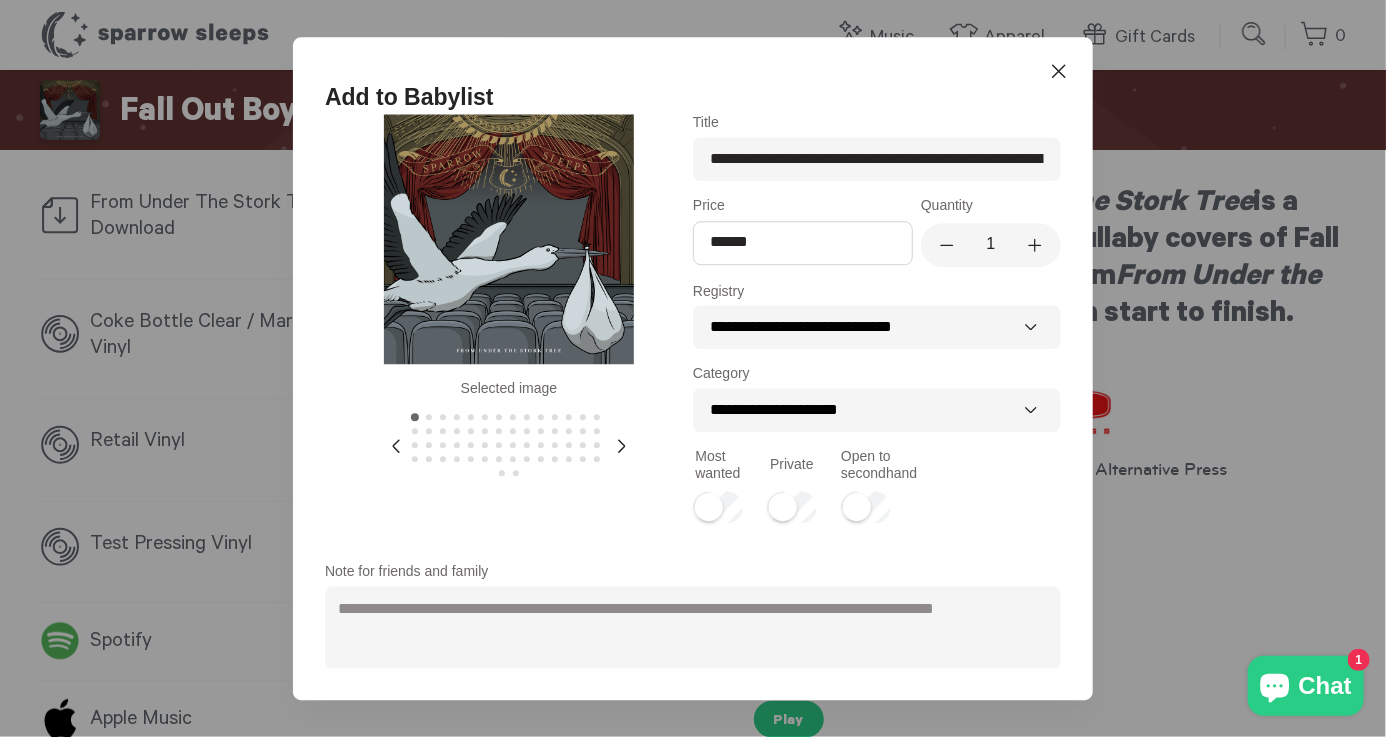 click on "Price" at bounding box center (803, 242) 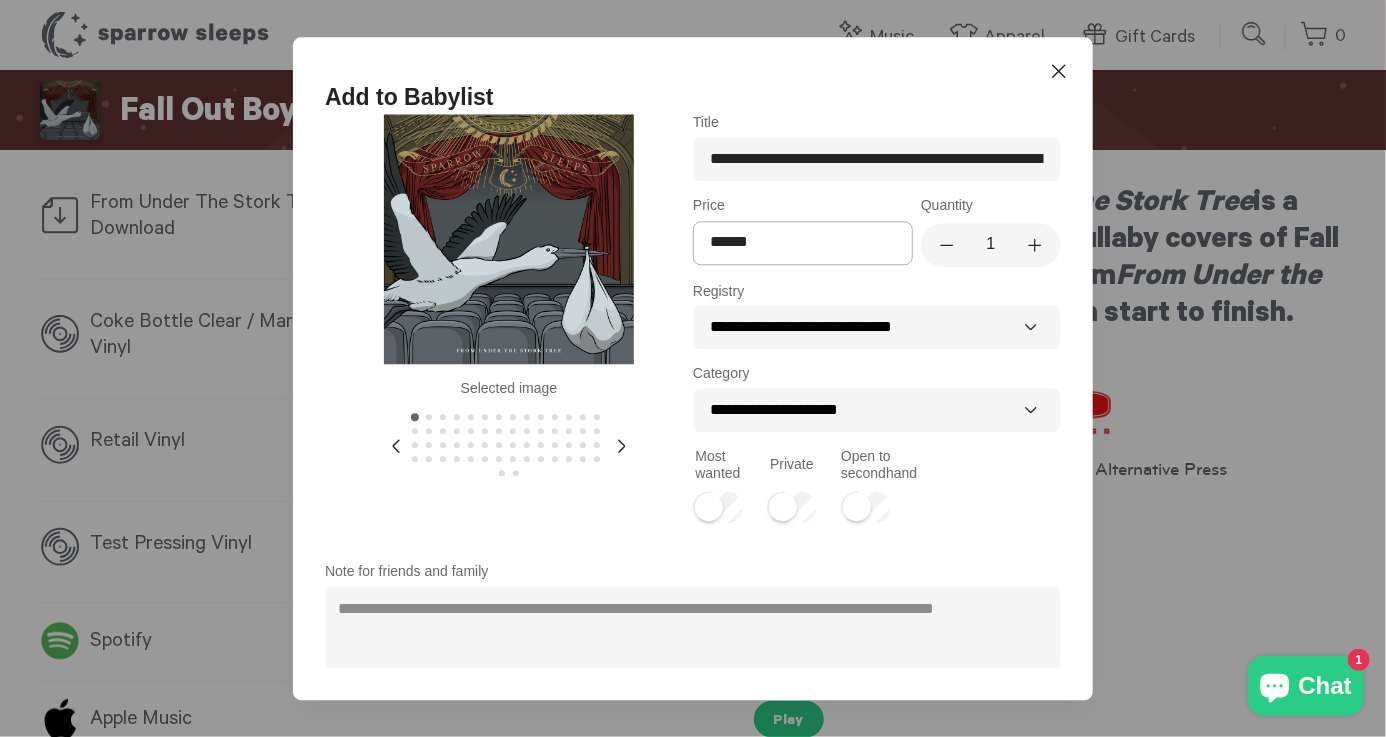 drag, startPoint x: 781, startPoint y: 240, endPoint x: 690, endPoint y: 242, distance: 91.02197 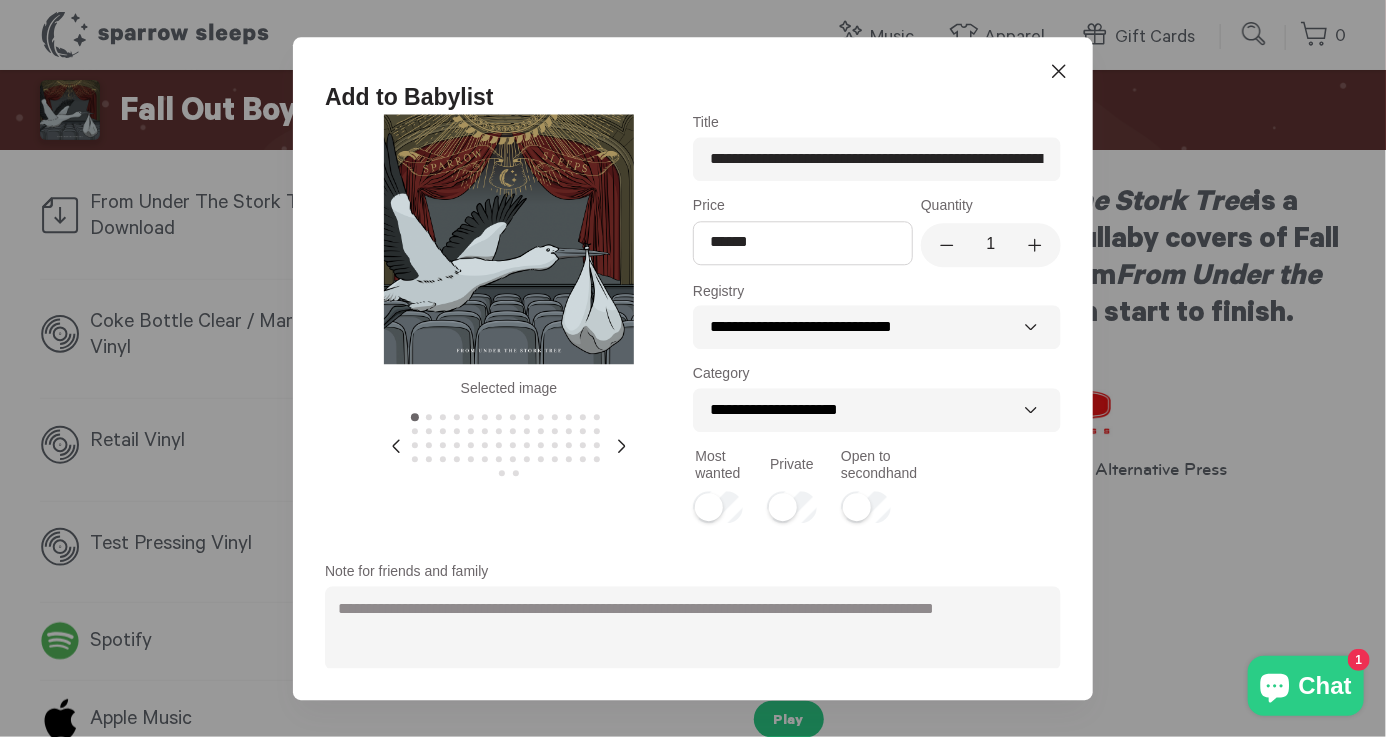 click on "Price" at bounding box center [803, 242] 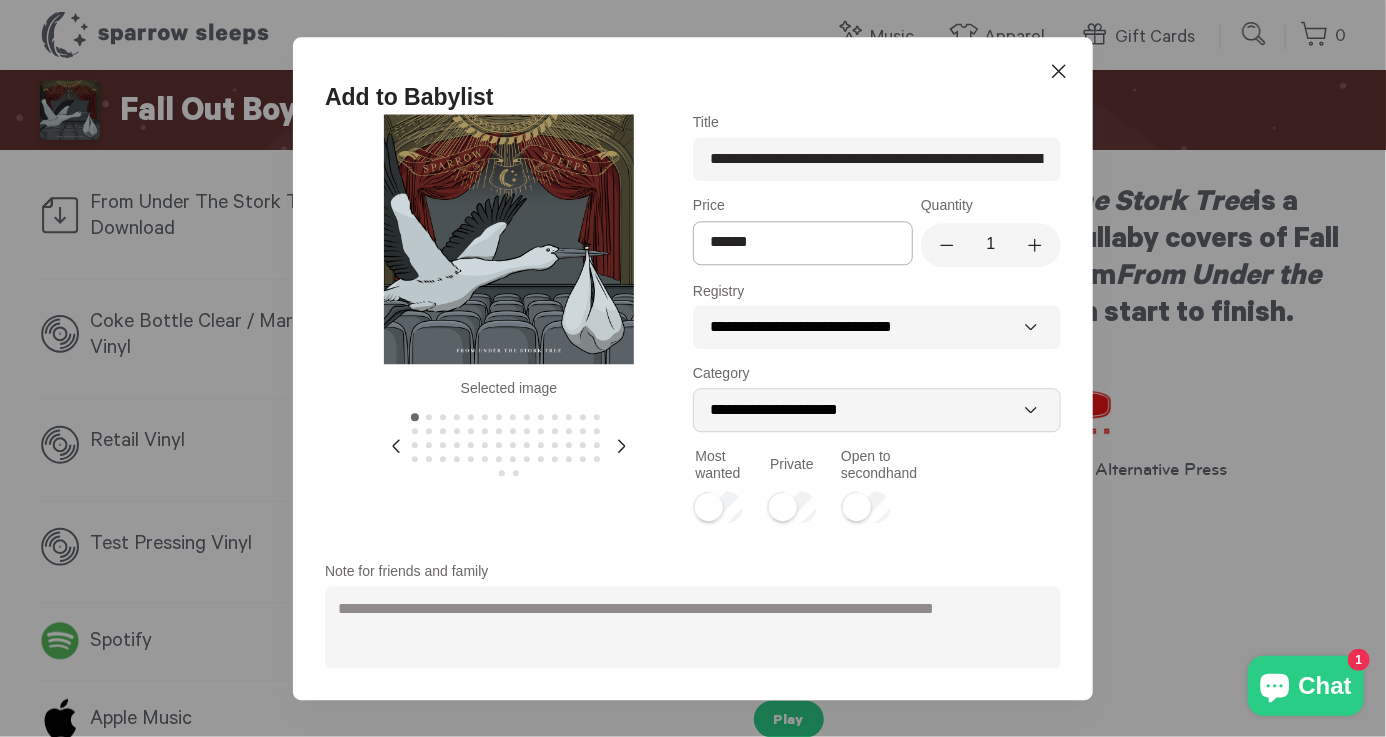 type on "******" 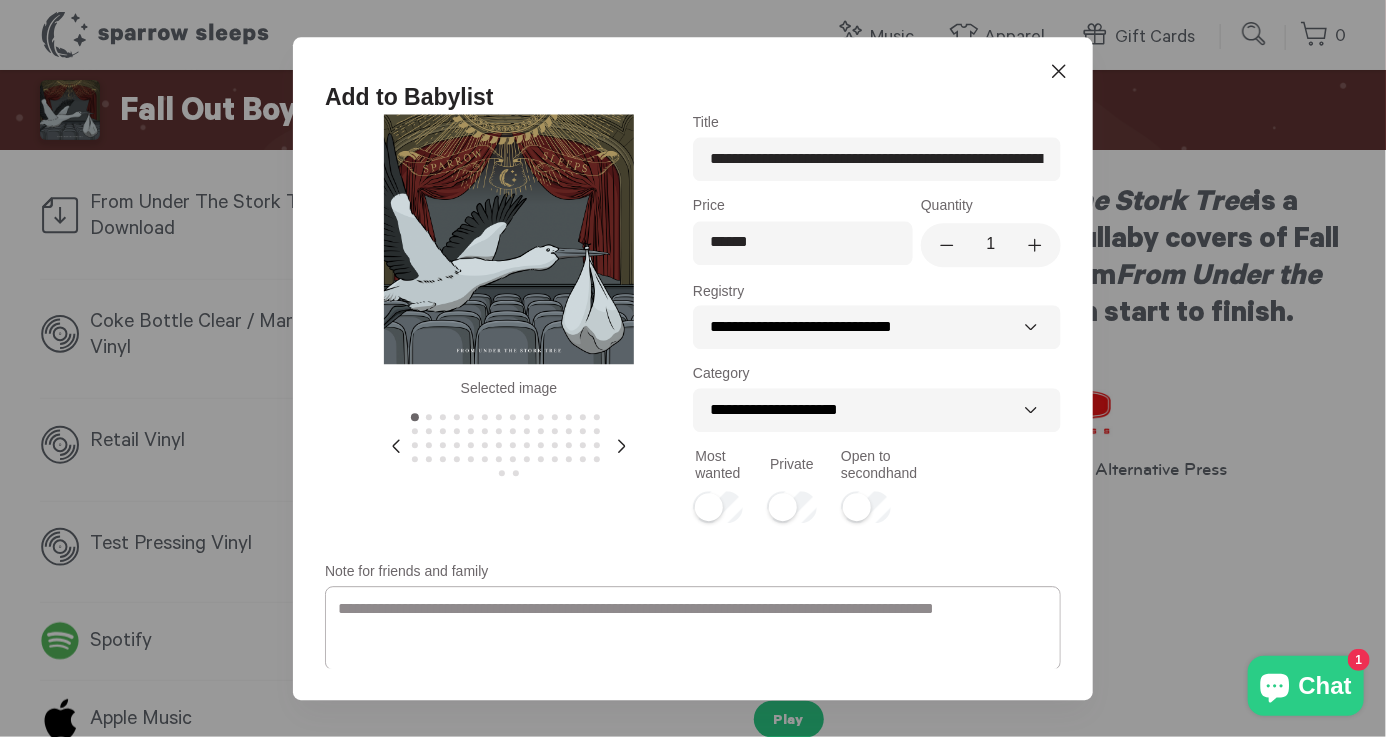click on "Note for friends and family" at bounding box center [693, 628] 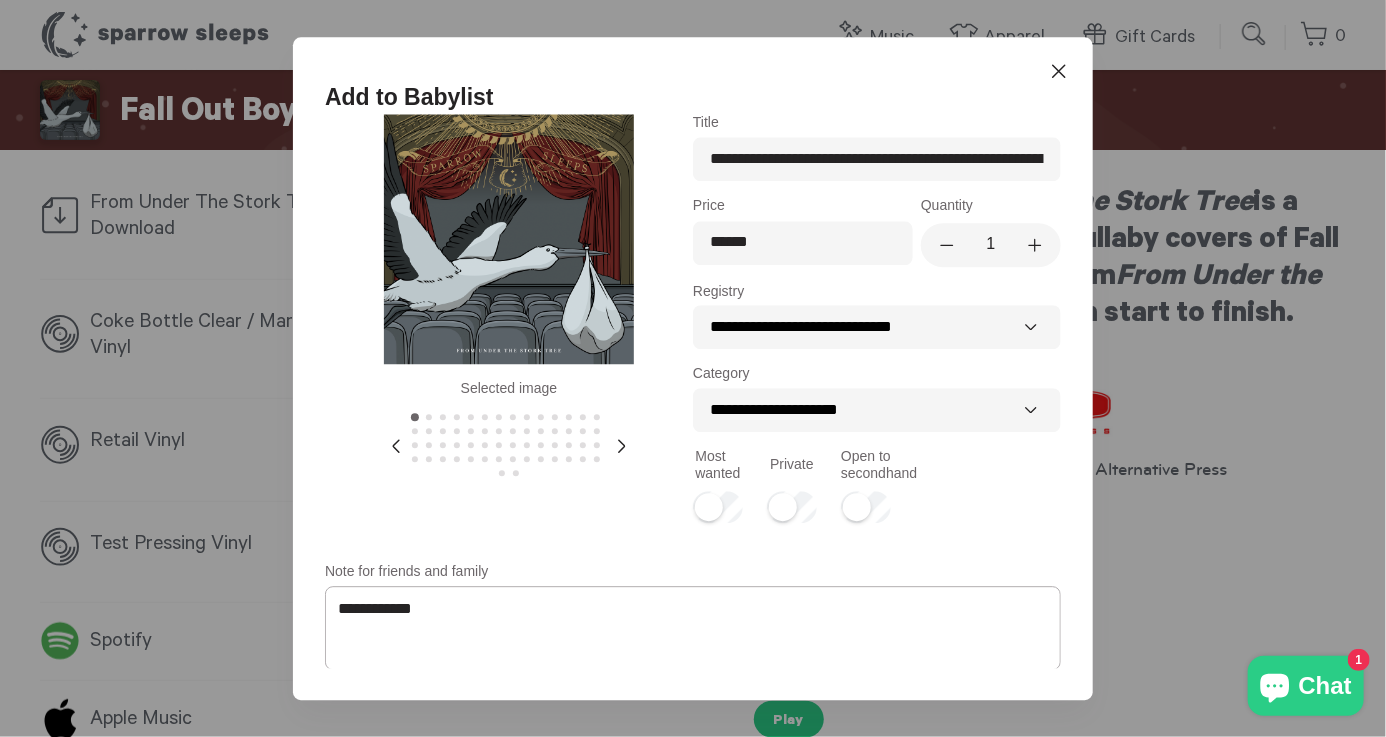 scroll, scrollTop: 79, scrollLeft: 0, axis: vertical 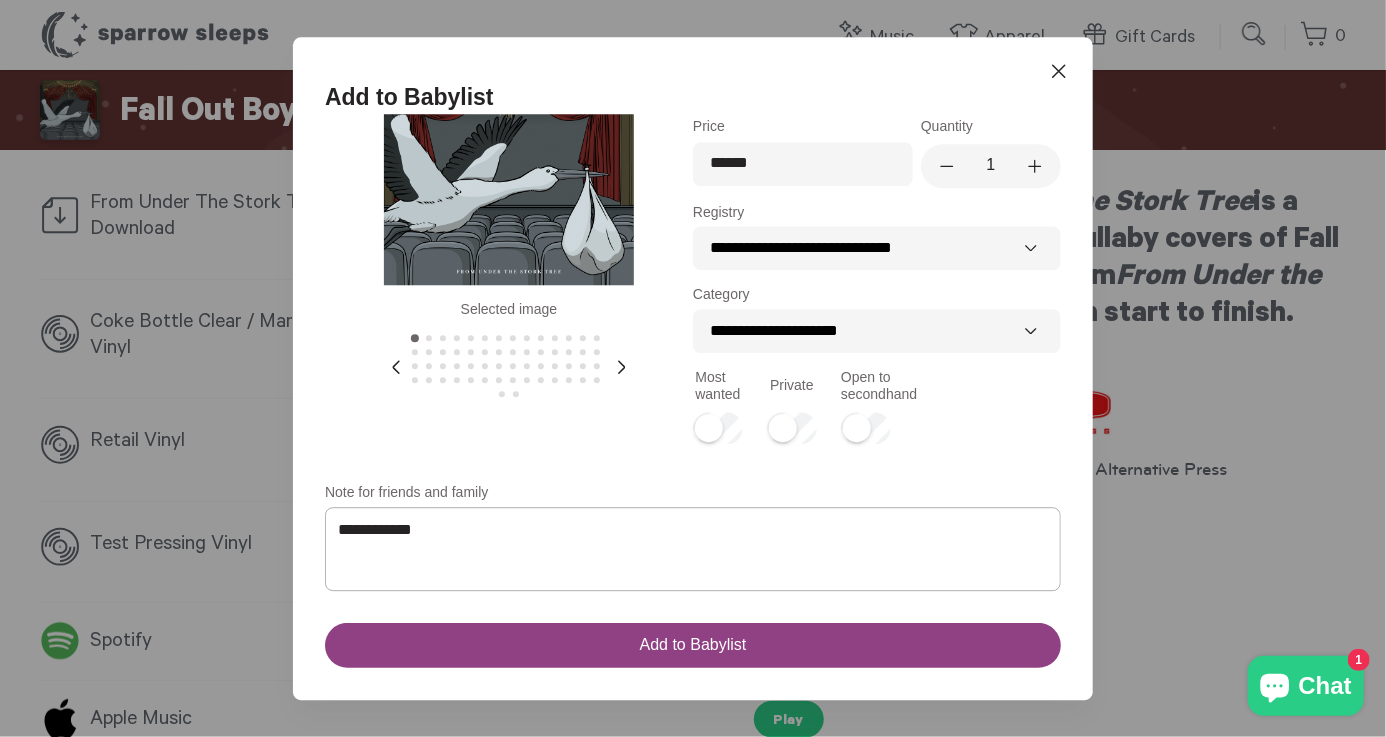 type on "**********" 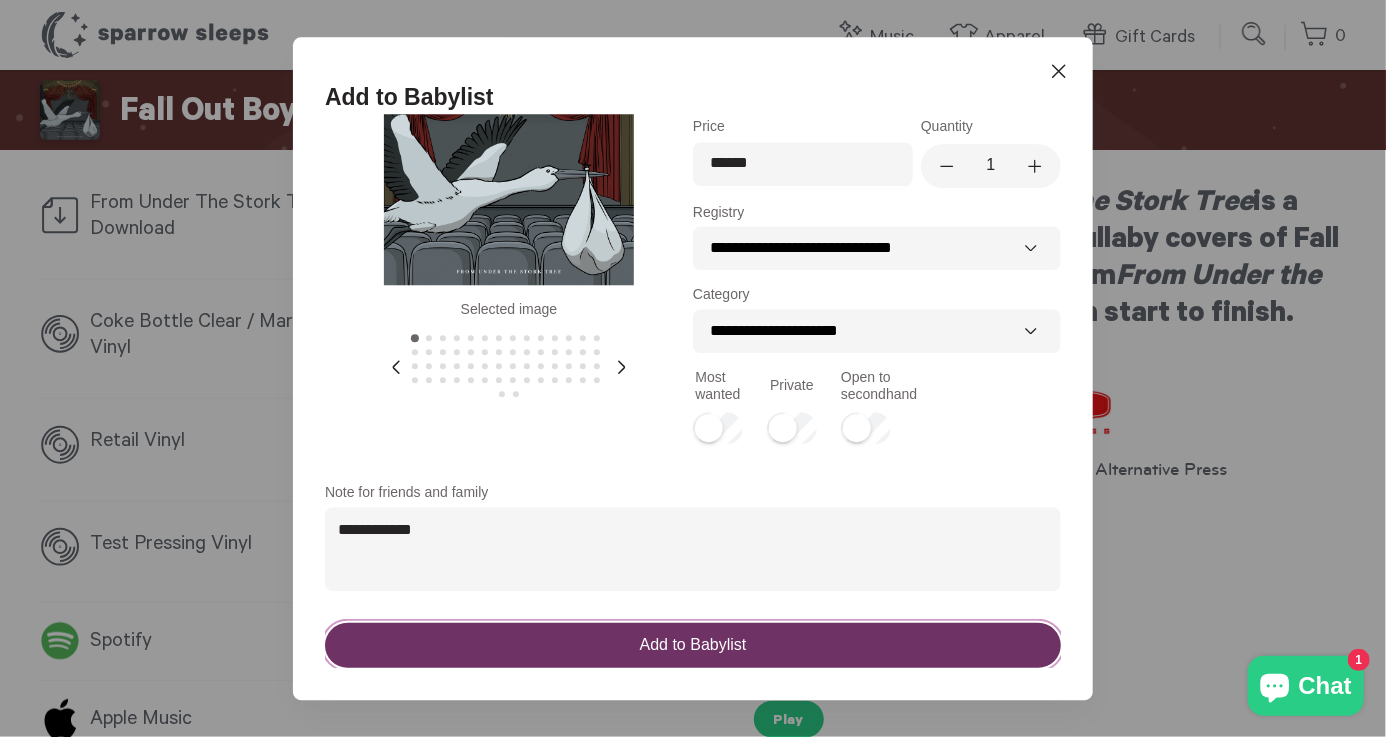 click on "Add to Babylist" at bounding box center [693, 645] 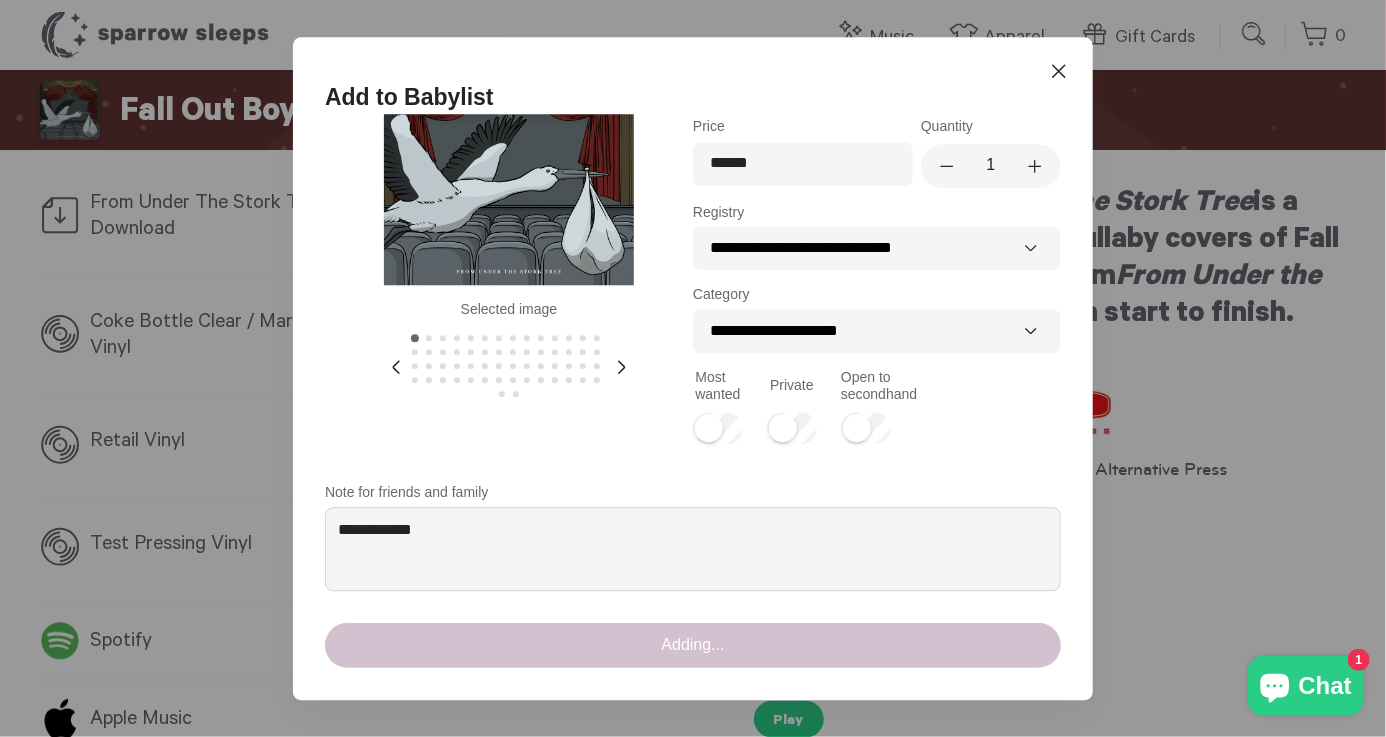 scroll, scrollTop: 0, scrollLeft: 0, axis: both 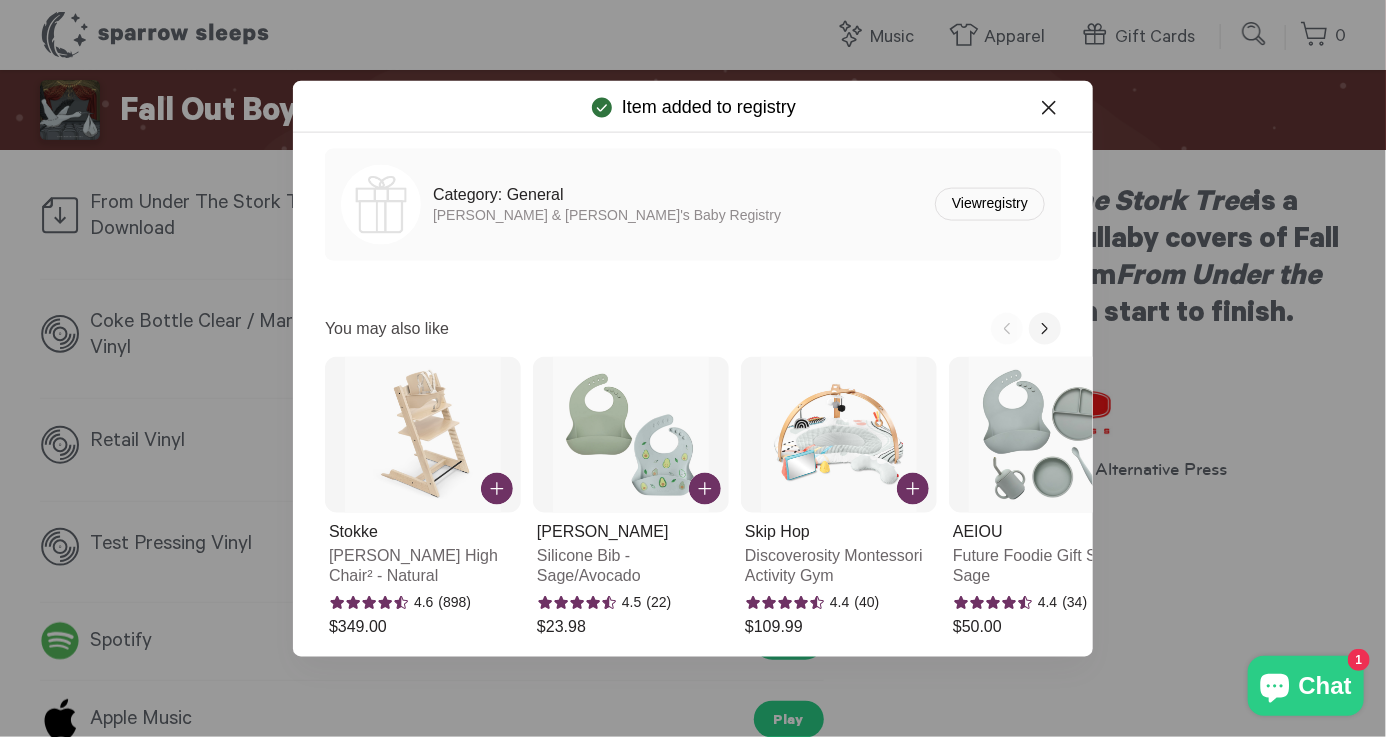 click on "Close Icon" 